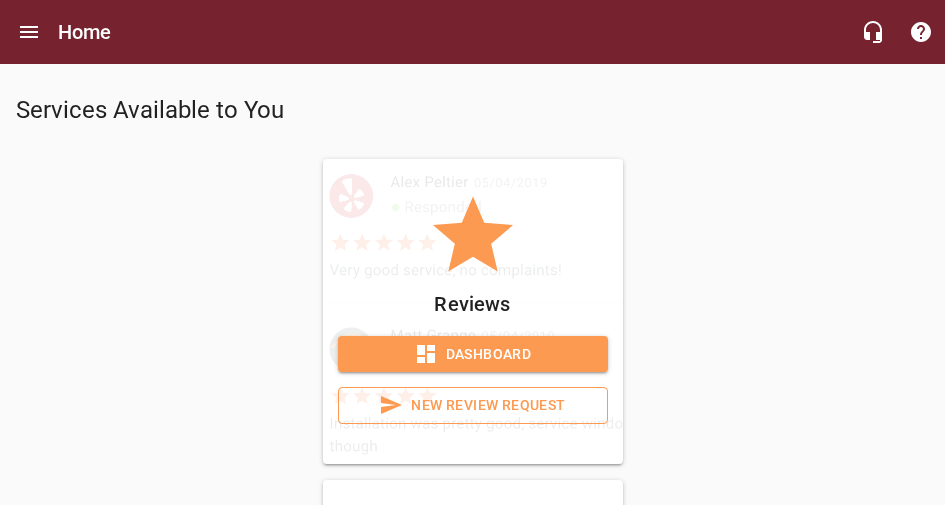 scroll, scrollTop: 186, scrollLeft: 0, axis: vertical 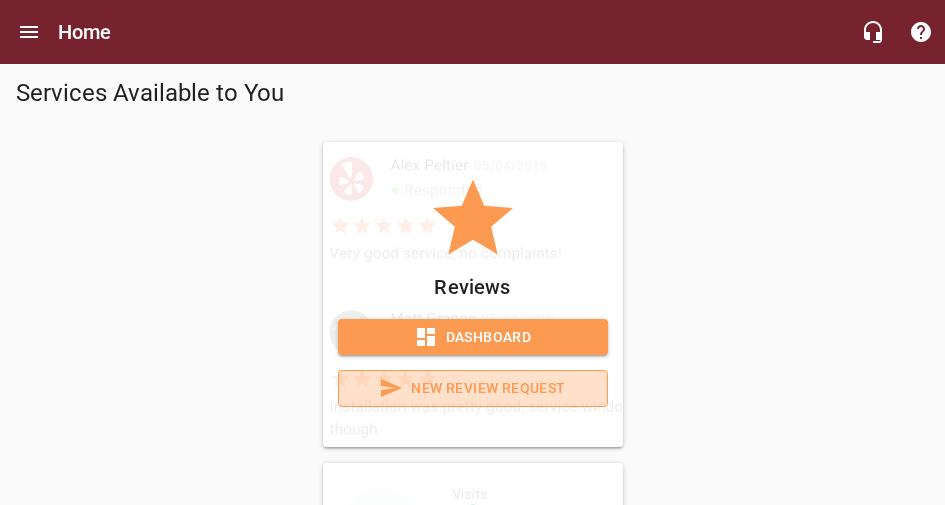 click 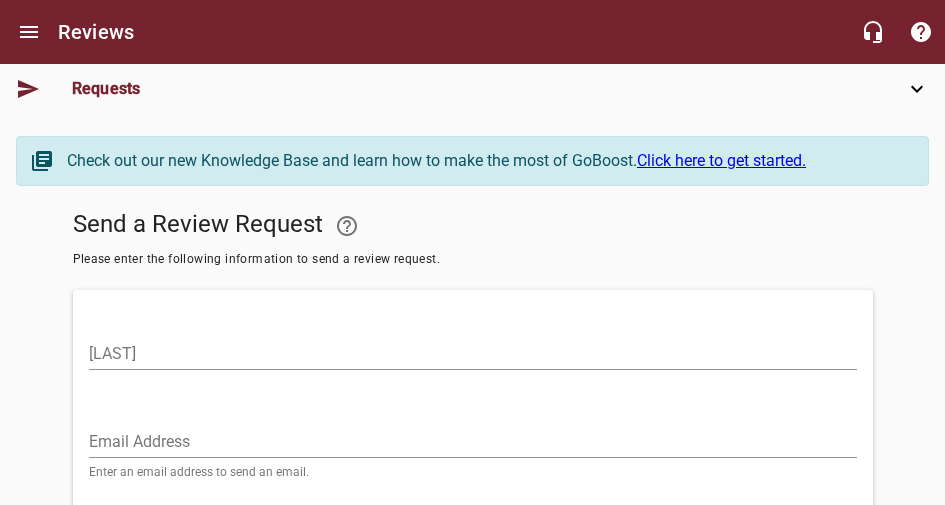 scroll, scrollTop: 0, scrollLeft: 0, axis: both 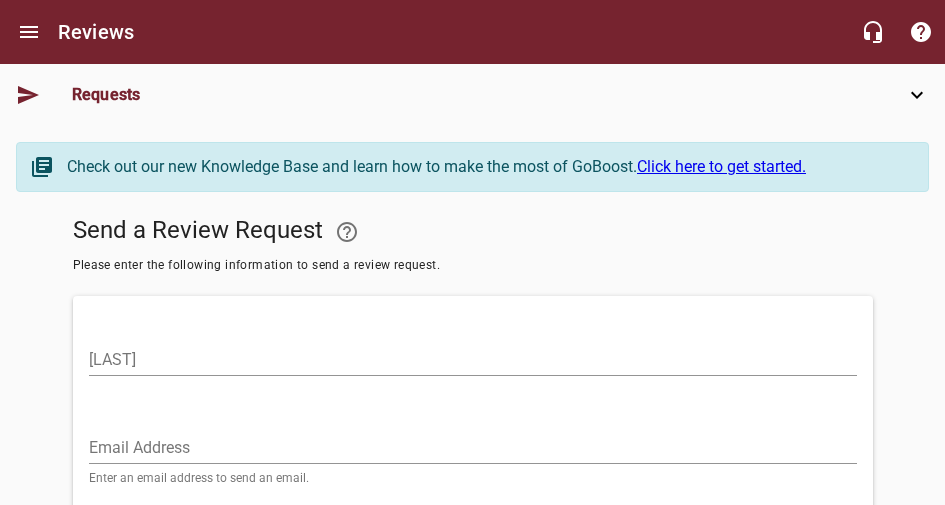 click on "Dashboard" at bounding box center [0, 0] 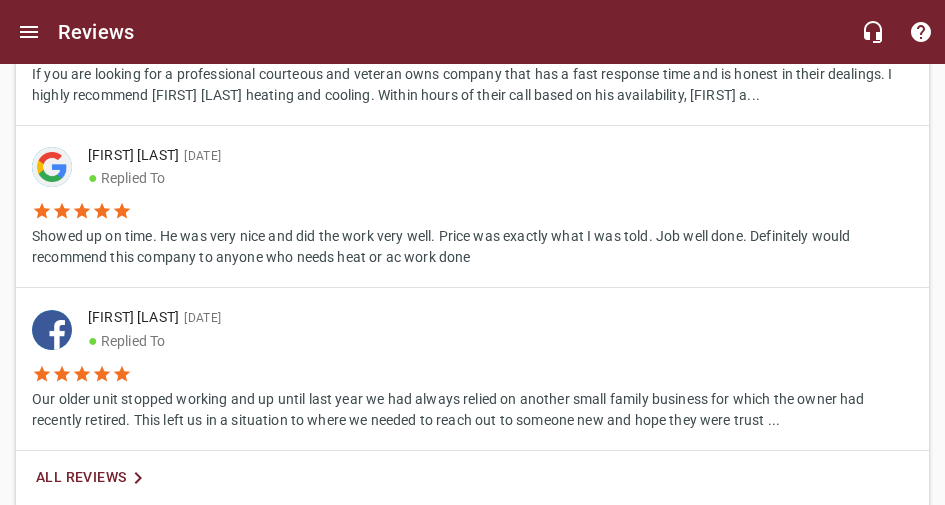 scroll, scrollTop: 1759, scrollLeft: 0, axis: vertical 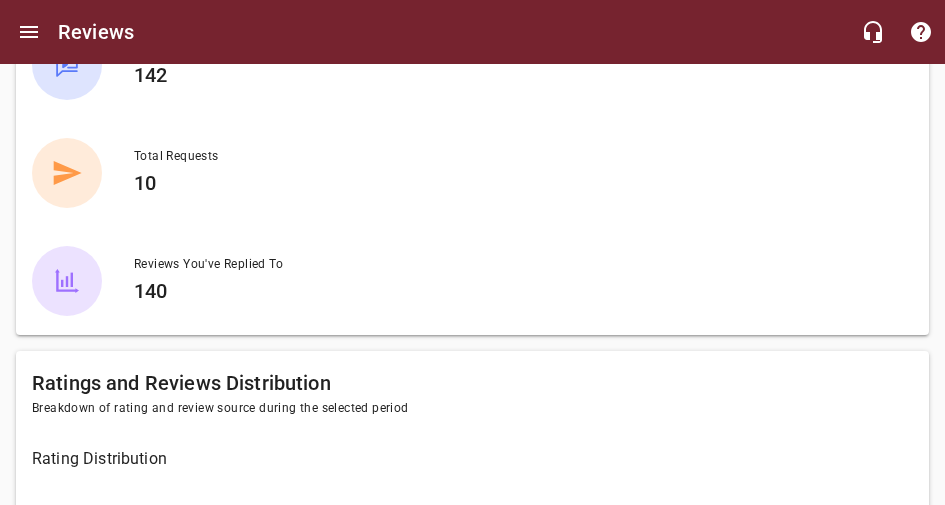 click at bounding box center (29, 32) 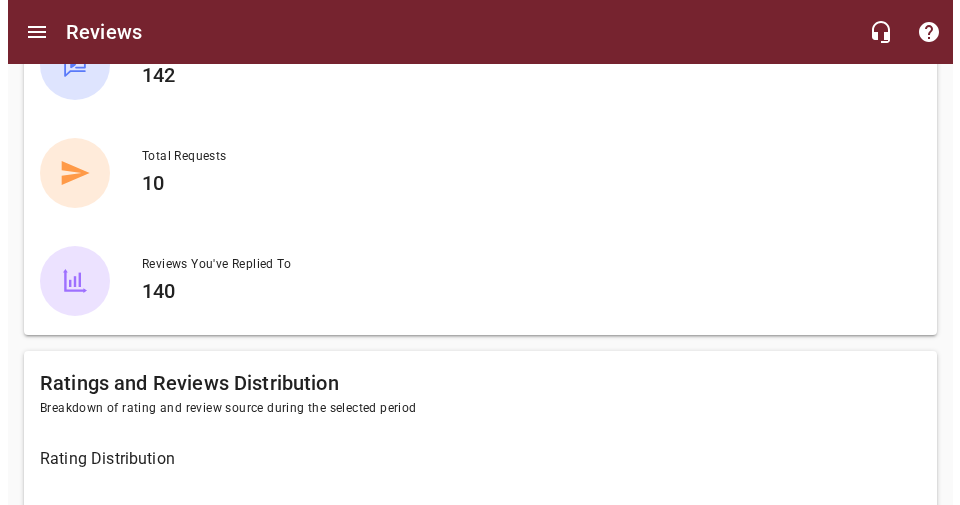 scroll, scrollTop: 451, scrollLeft: 0, axis: vertical 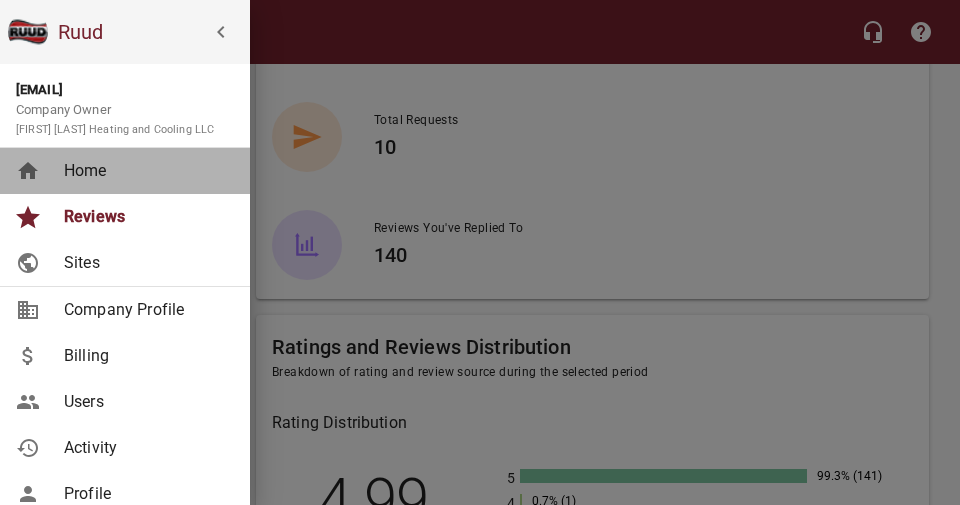 click on "Home" at bounding box center (145, 171) 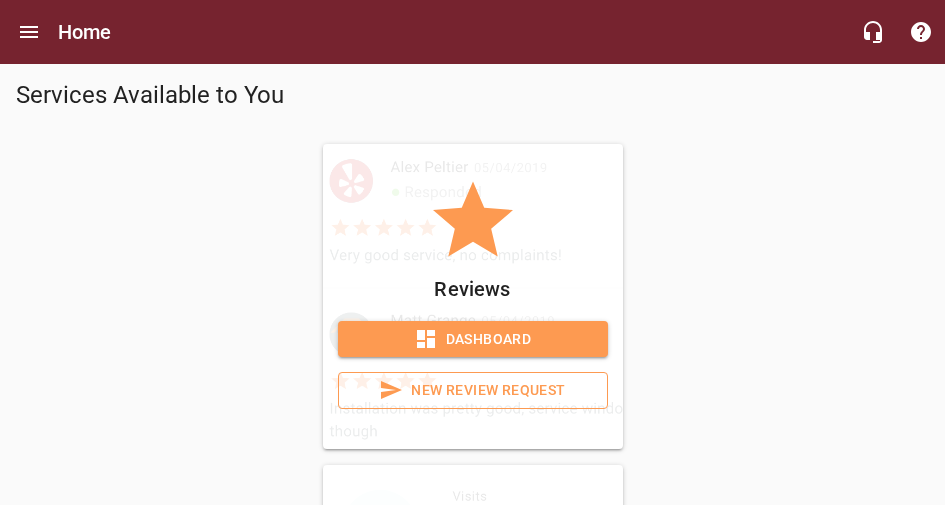 scroll, scrollTop: 186, scrollLeft: 0, axis: vertical 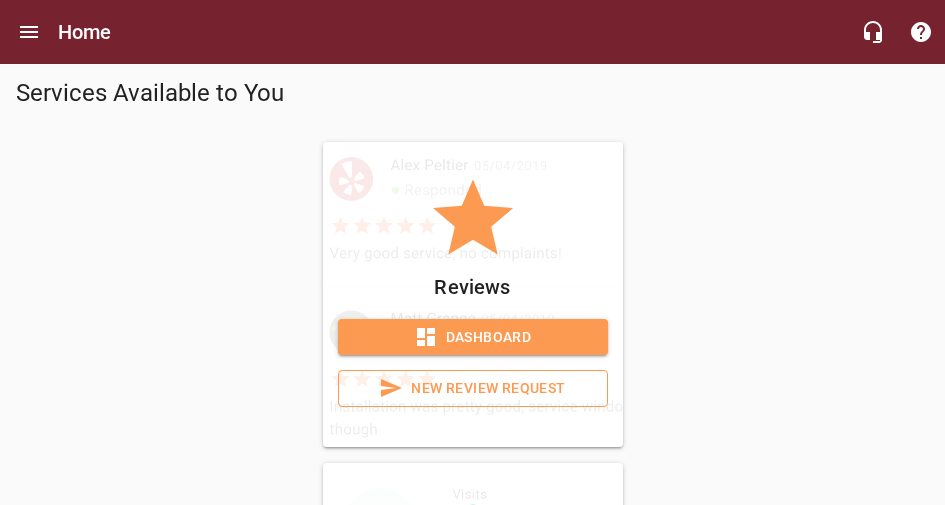 click on "Dashboard" at bounding box center [473, 658] 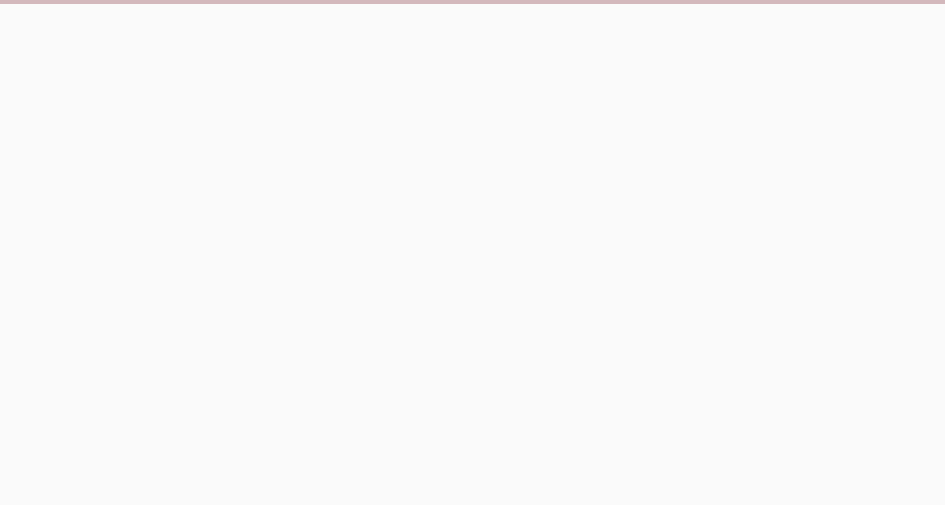 scroll, scrollTop: 0, scrollLeft: 0, axis: both 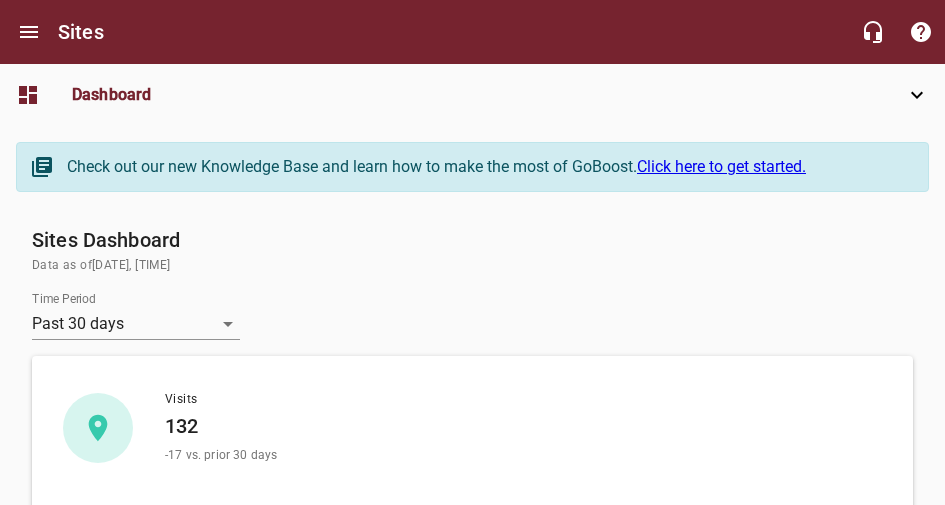 click on "Jobs" at bounding box center [0, 0] 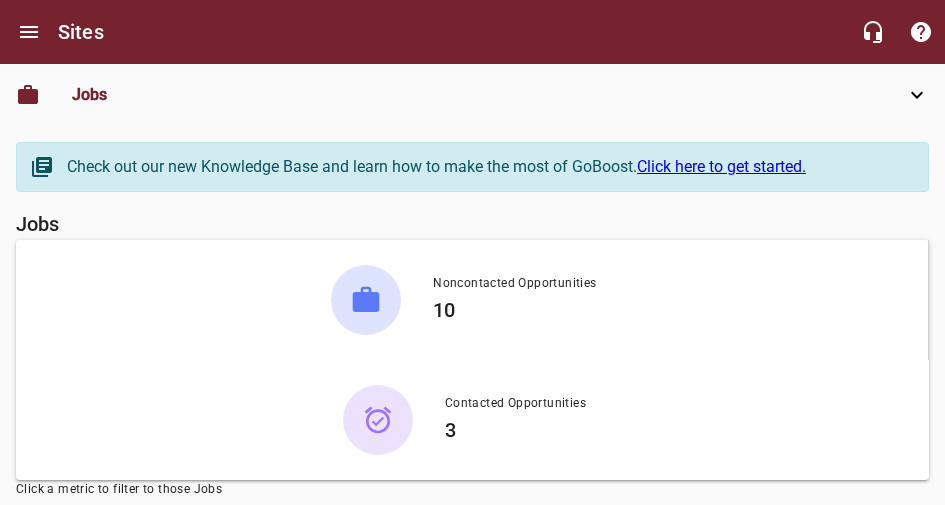 click at bounding box center [366, 300] 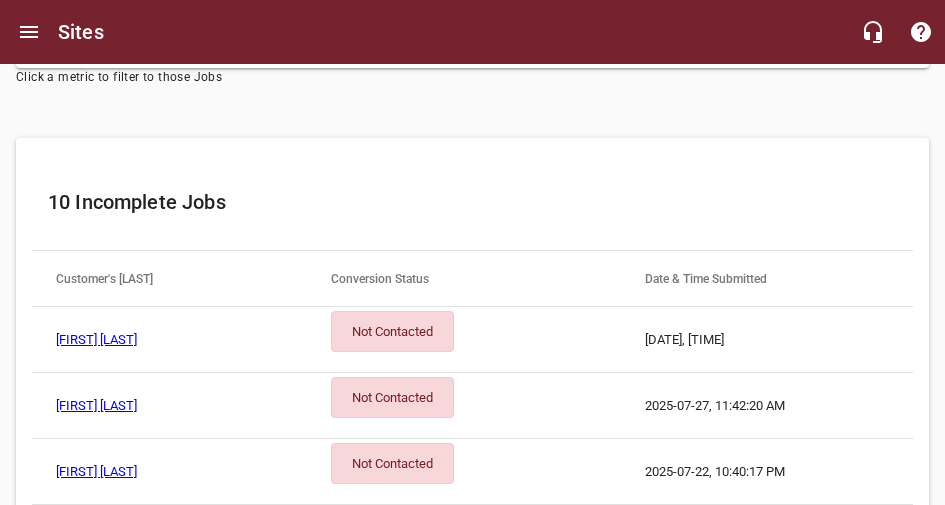 scroll, scrollTop: 414, scrollLeft: 0, axis: vertical 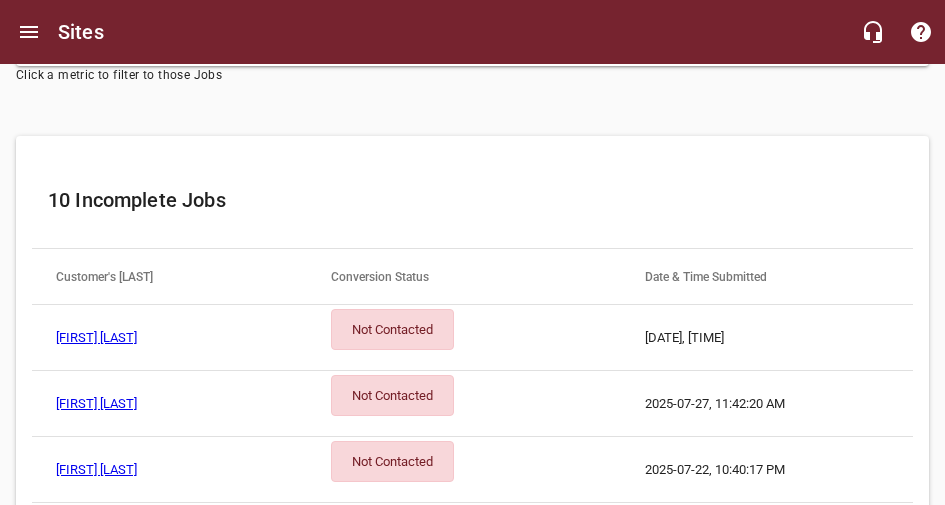 click on "Not Contacted" at bounding box center (392, 329) 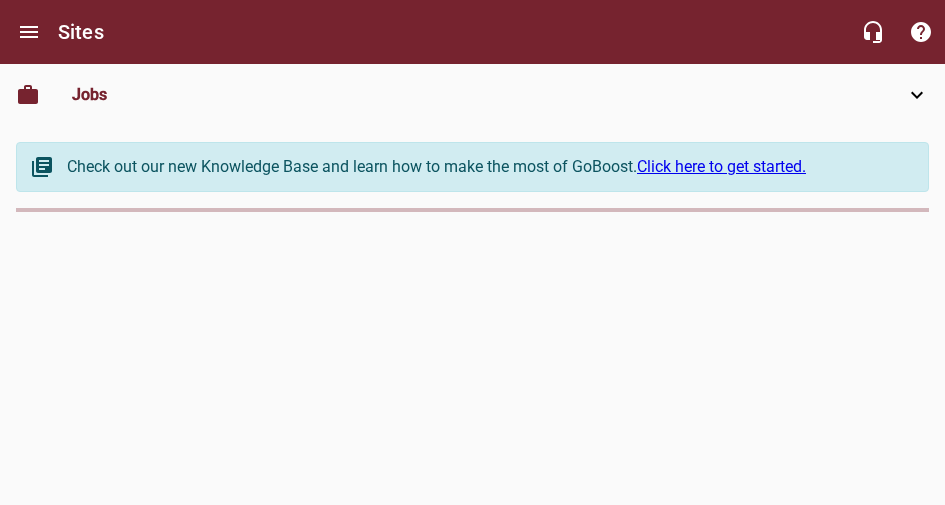 scroll, scrollTop: 0, scrollLeft: 0, axis: both 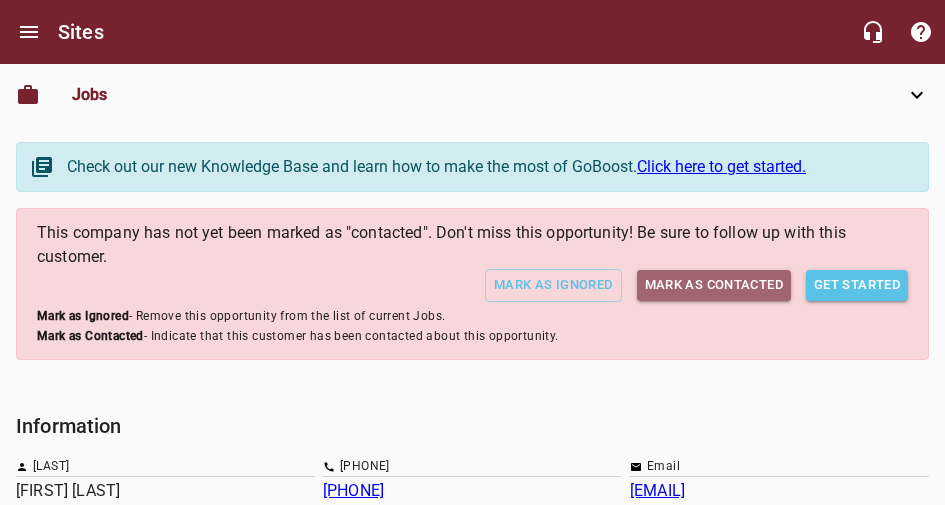 click on "Mark as Contacted" at bounding box center (714, 285) 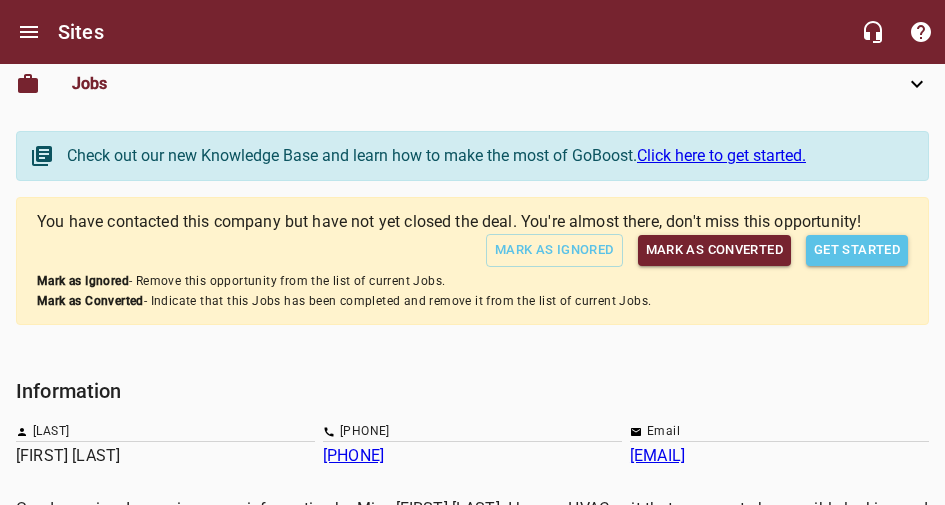 scroll, scrollTop: 0, scrollLeft: 0, axis: both 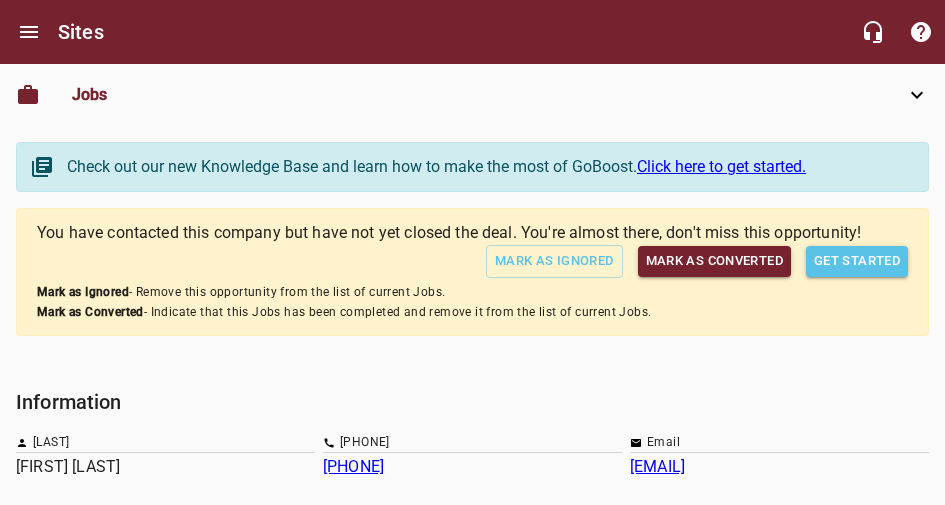click on "Jobs" at bounding box center [0, 0] 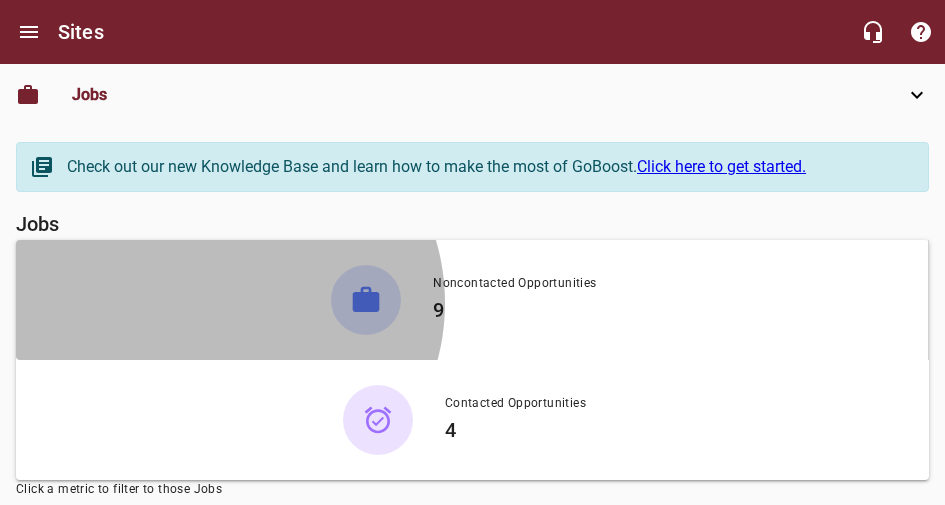 click on "9" at bounding box center (514, 310) 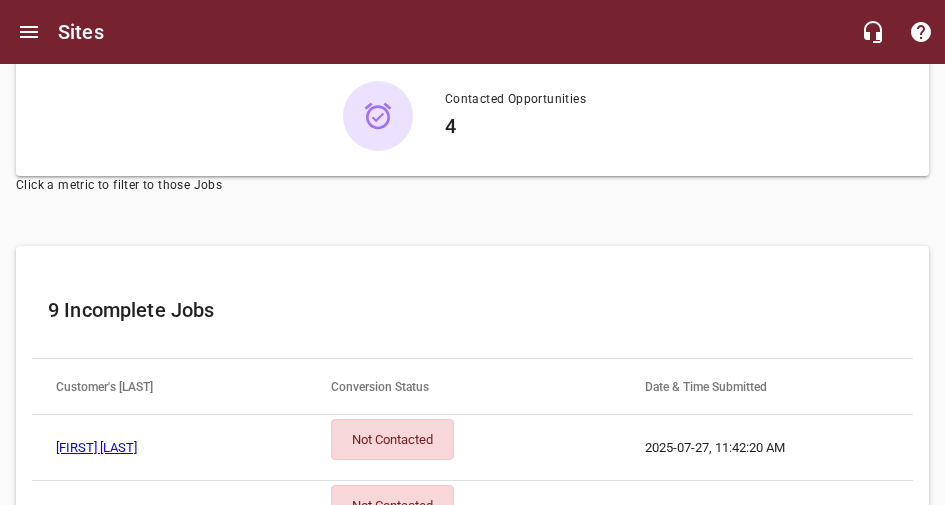 scroll, scrollTop: 306, scrollLeft: 0, axis: vertical 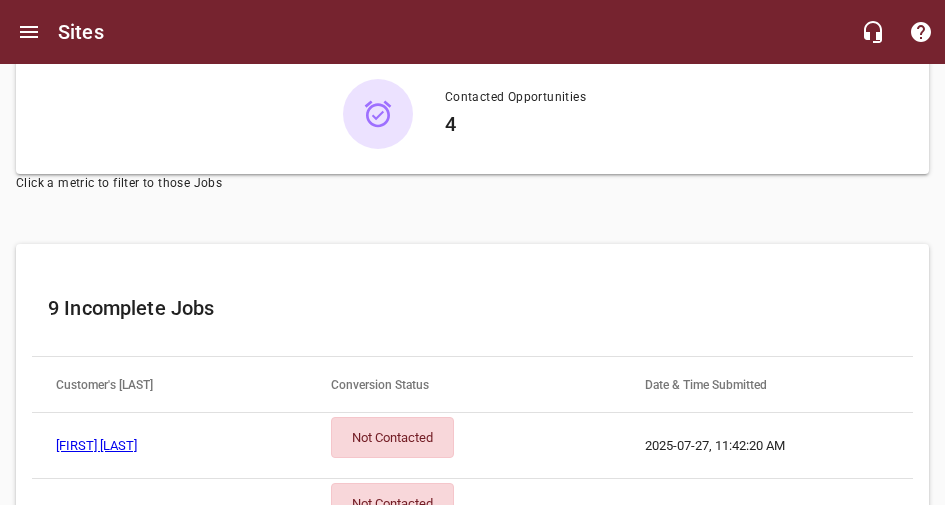 click on "Not Contacted" at bounding box center (392, 437) 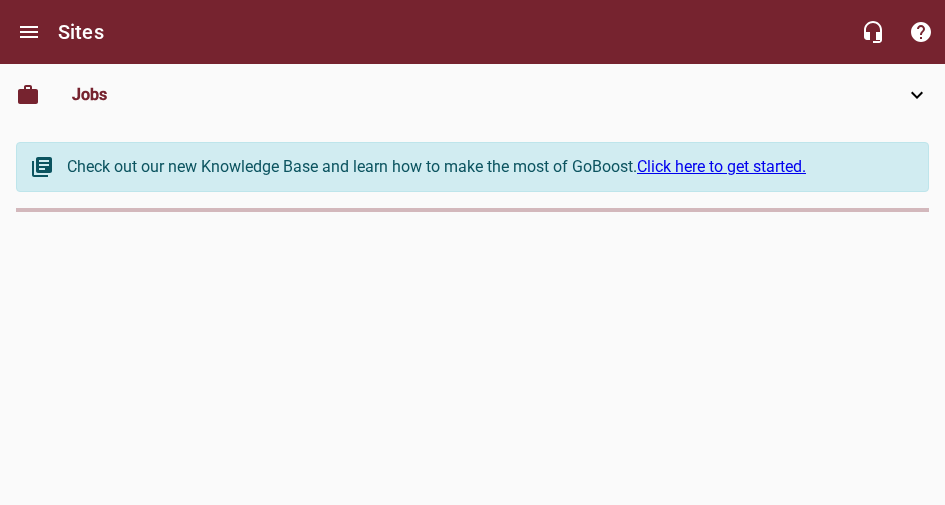 scroll, scrollTop: 0, scrollLeft: 0, axis: both 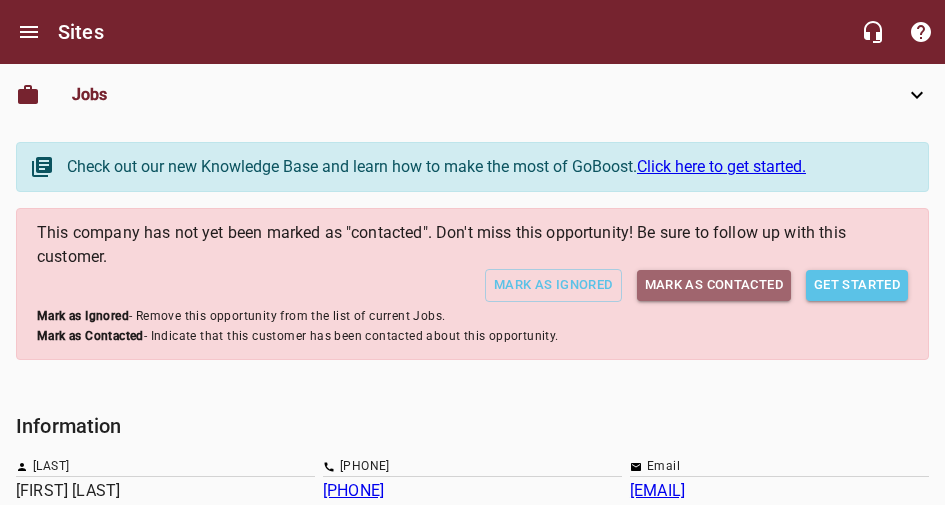 click on "Mark as Contacted" at bounding box center (714, 285) 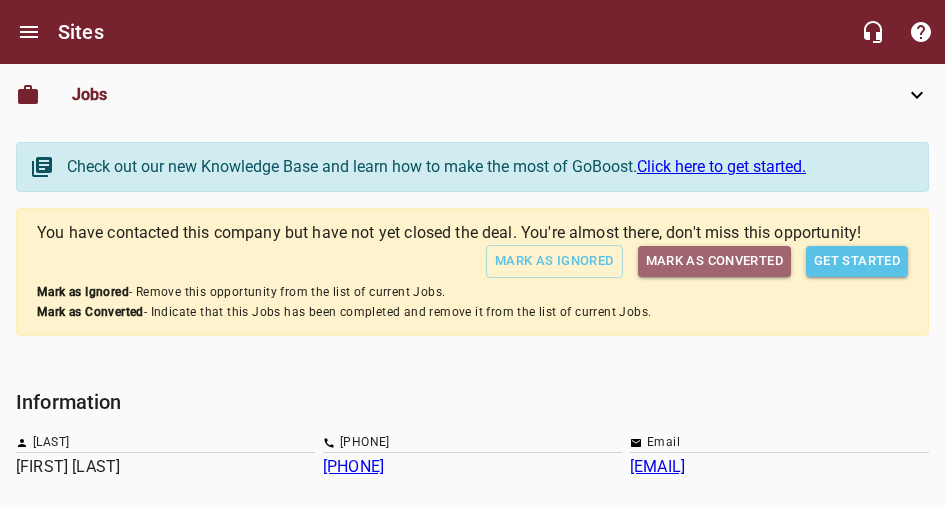 click on "Mark as Converted" at bounding box center (714, 261) 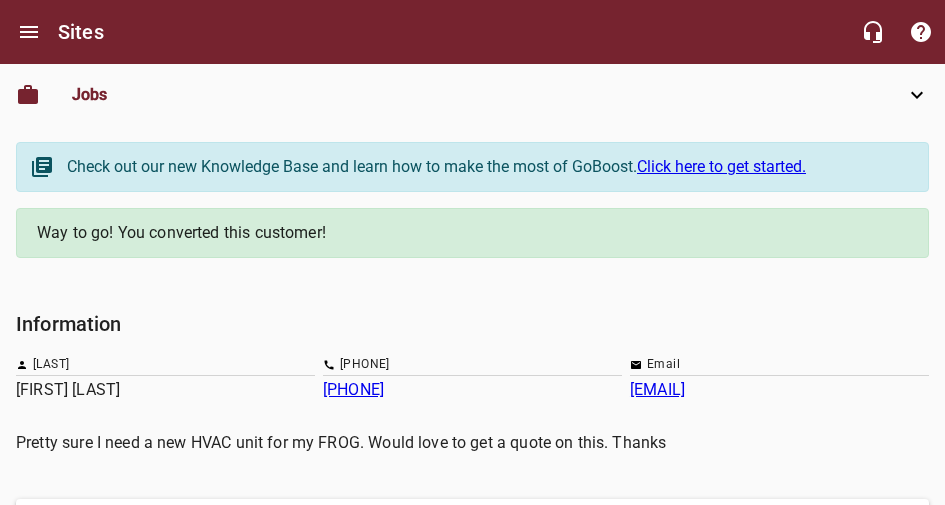 click on "Jobs" at bounding box center [0, 0] 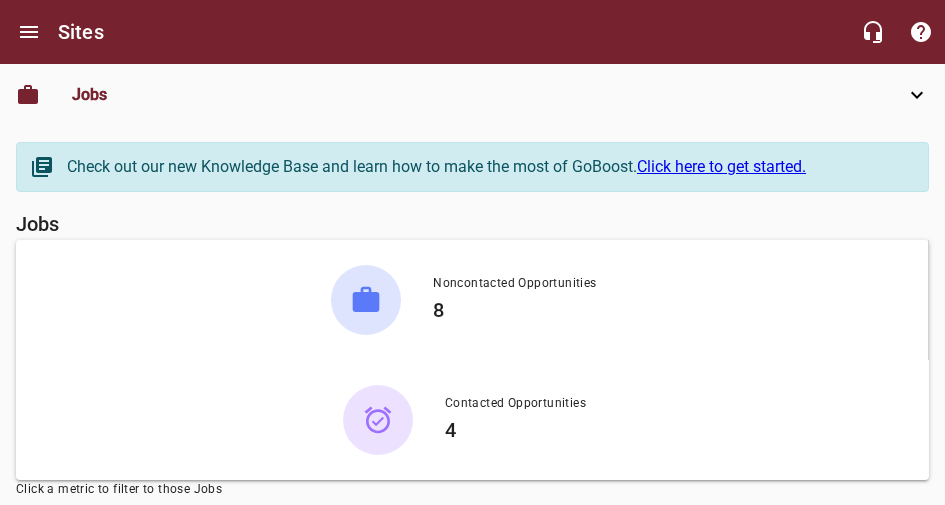 click on "Noncontacted Opportunities" at bounding box center [514, 284] 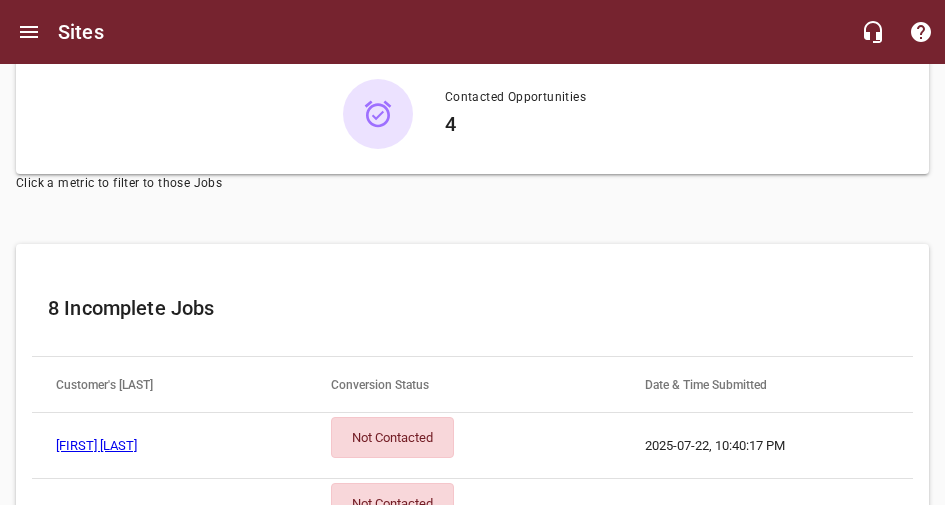 scroll, scrollTop: 309, scrollLeft: 0, axis: vertical 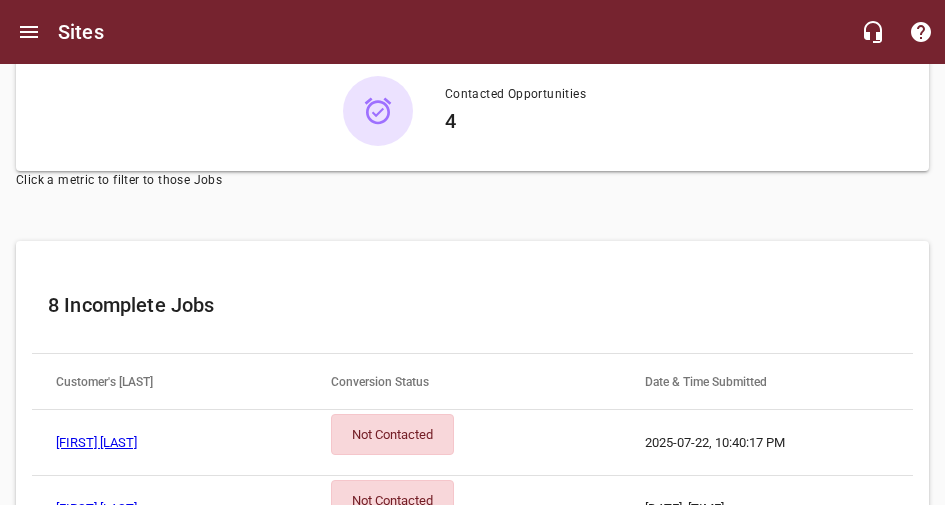 click on "Not Contacted" at bounding box center [392, 434] 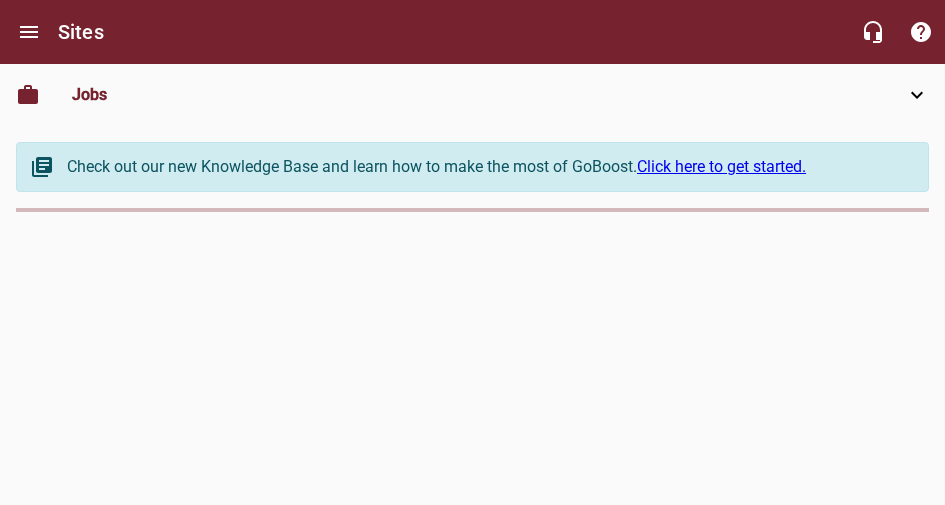 scroll, scrollTop: 0, scrollLeft: 0, axis: both 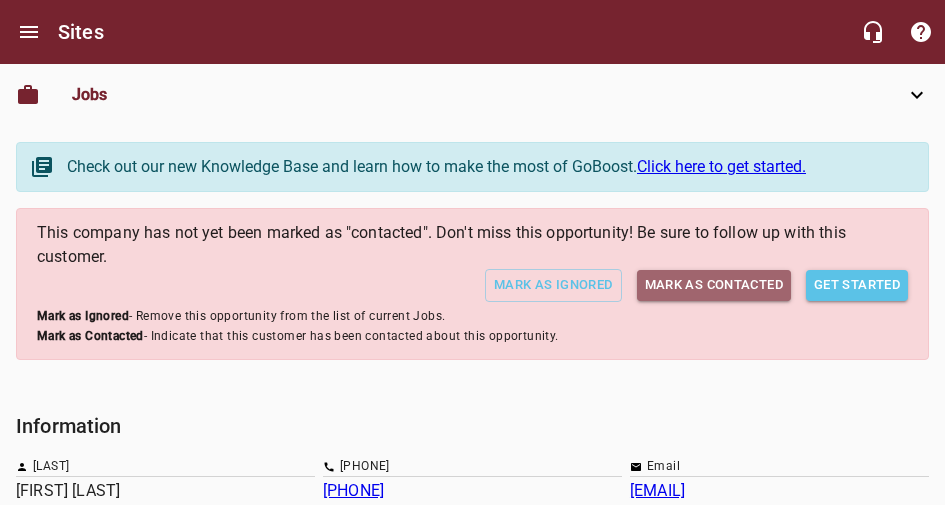 click on "Mark as Contacted" at bounding box center (714, 285) 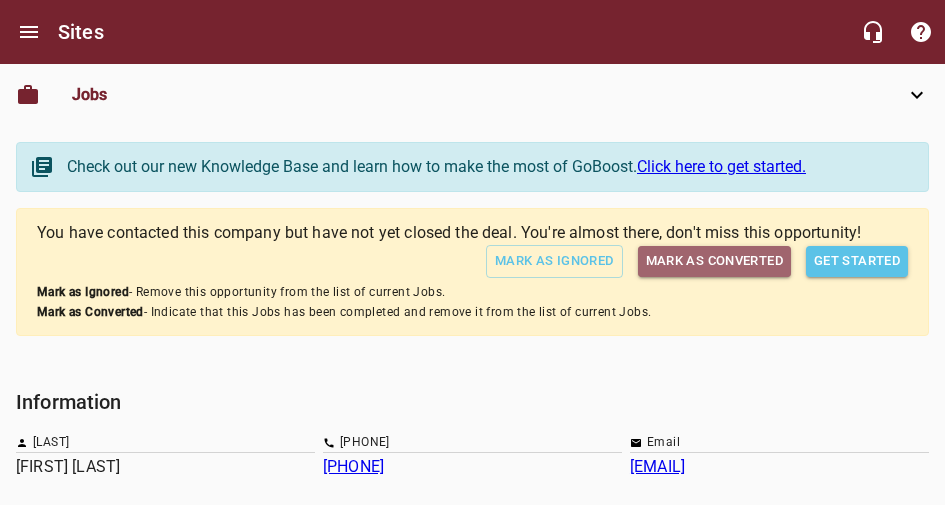 click on "Mark as Converted" at bounding box center (714, 261) 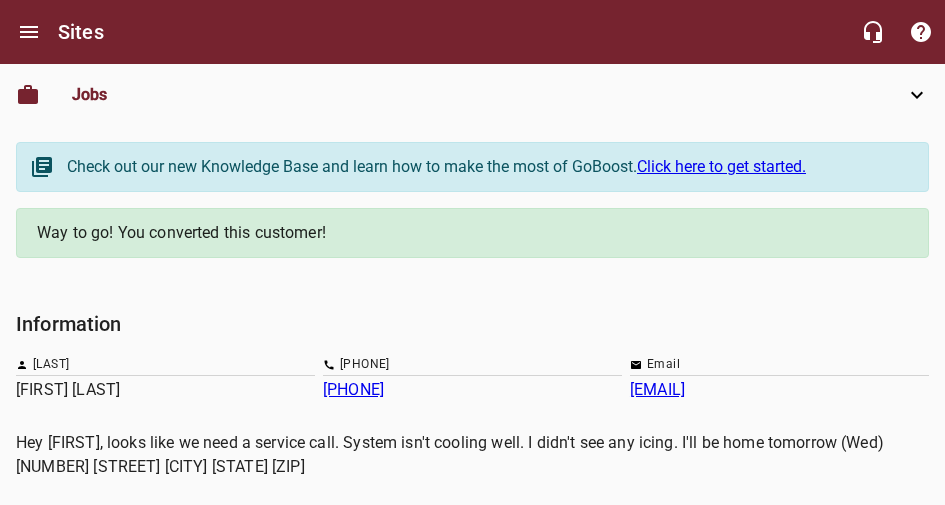 click on "Jobs" at bounding box center (0, 0) 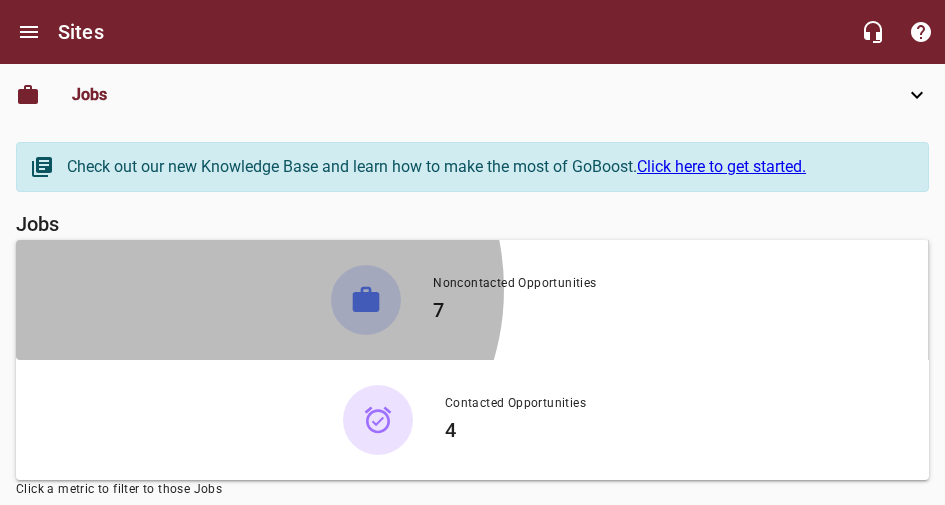 click on "Noncontacted Opportunities" at bounding box center [514, 284] 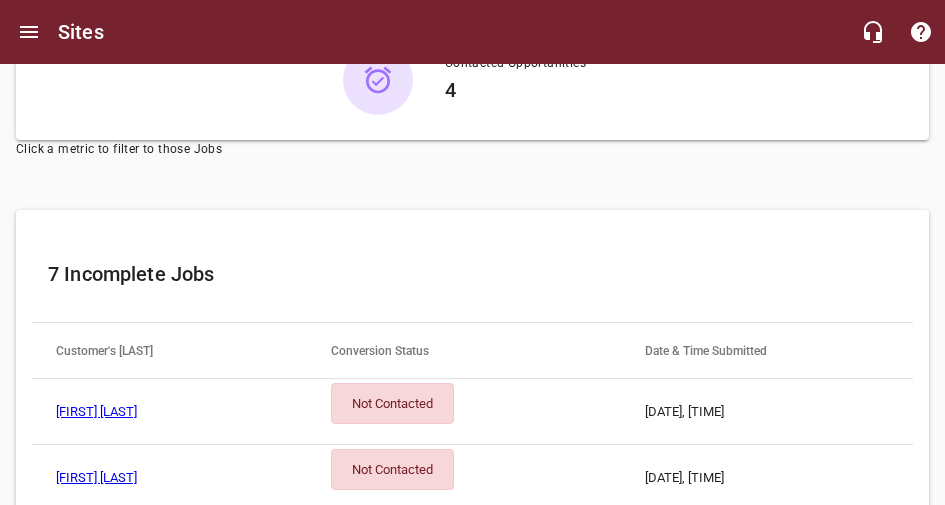 scroll, scrollTop: 346, scrollLeft: 0, axis: vertical 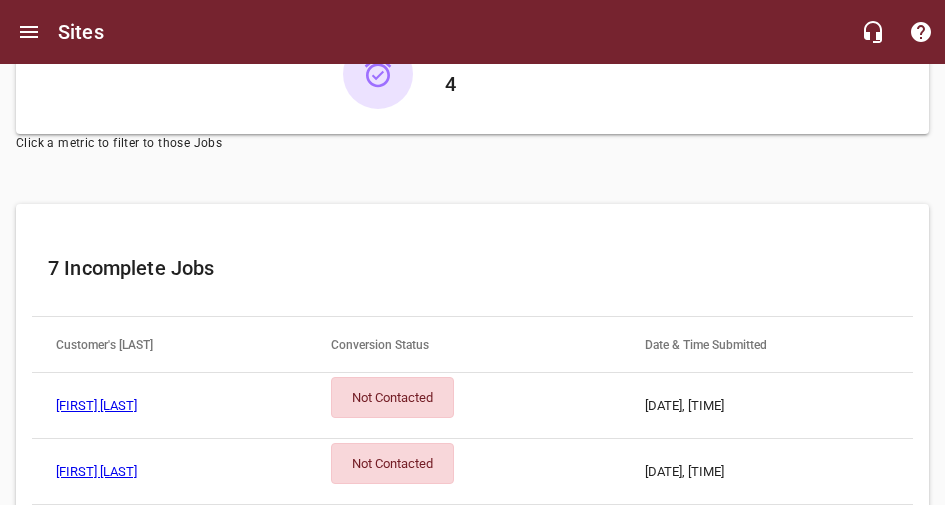 click on "[FIRST] [LAST]" at bounding box center [96, 405] 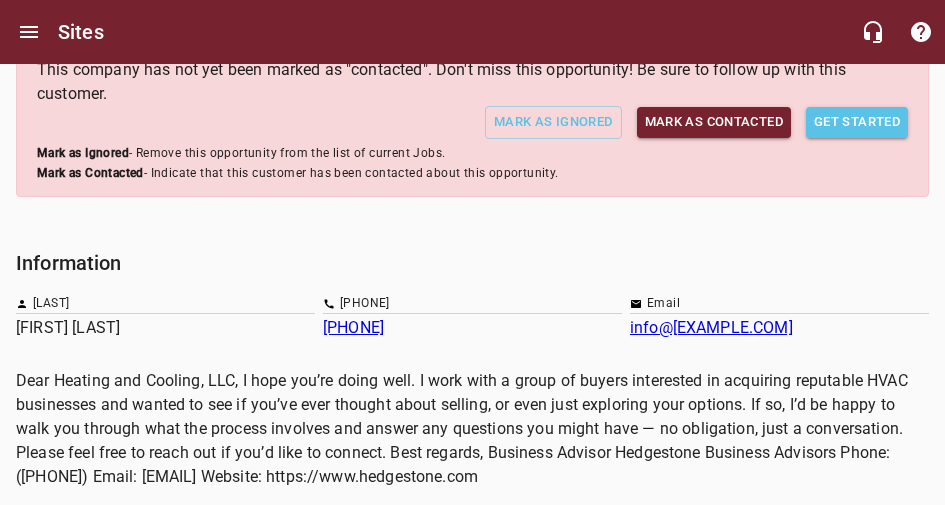 scroll, scrollTop: 0, scrollLeft: 0, axis: both 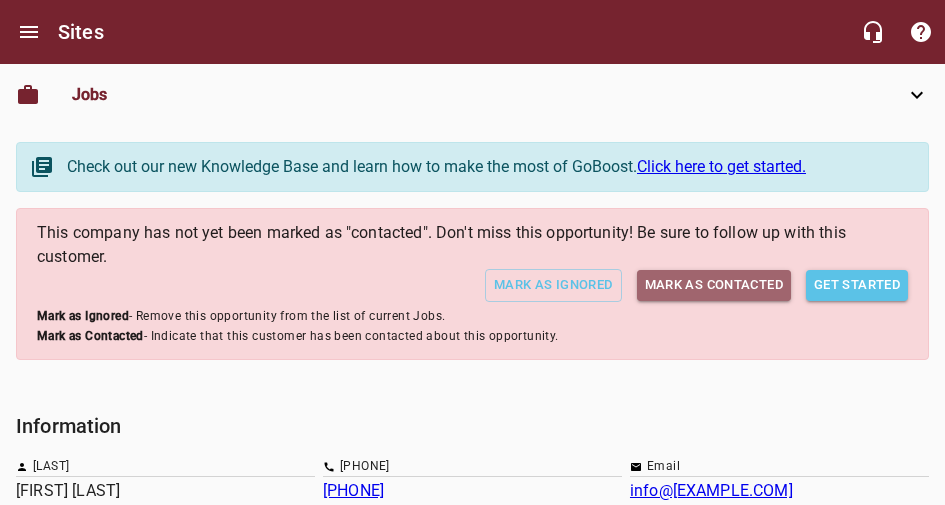 click on "Mark as Contacted" at bounding box center (714, 285) 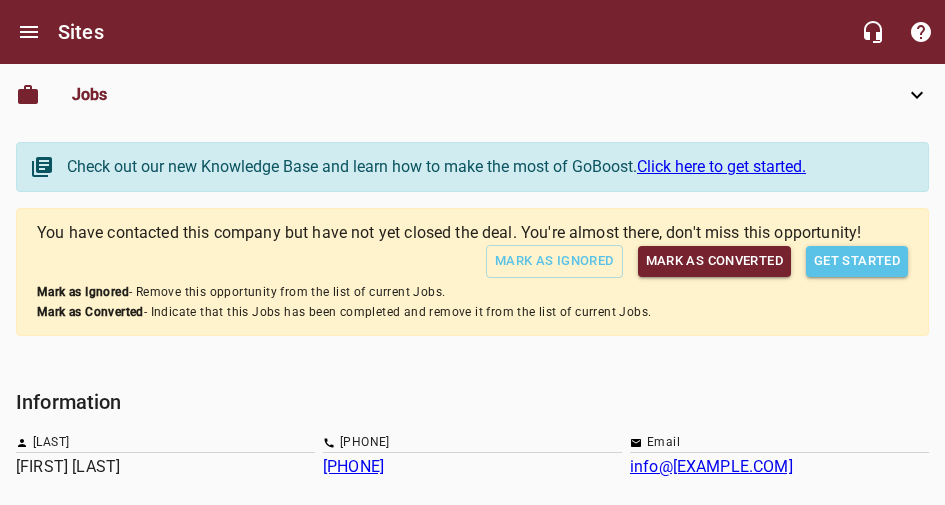click on "Mark as Converted" at bounding box center [714, 261] 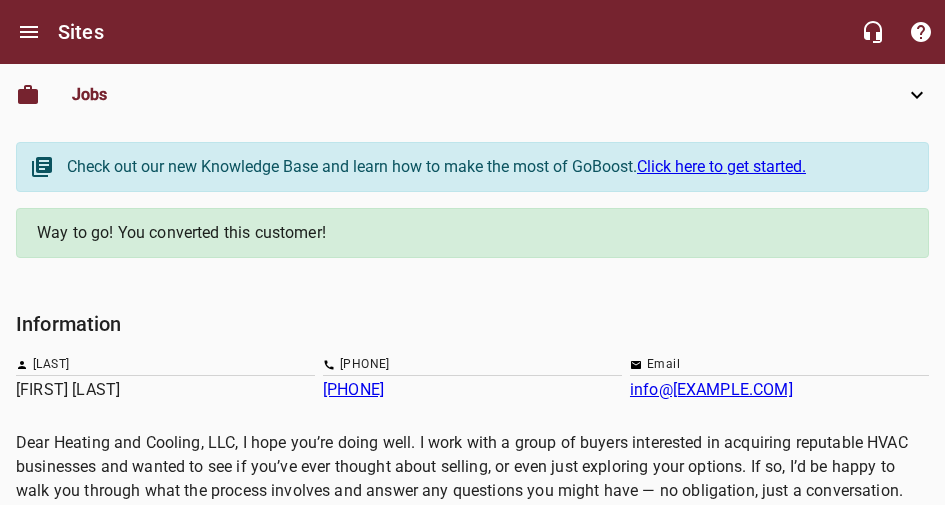 click on "Jobs" at bounding box center (0, 0) 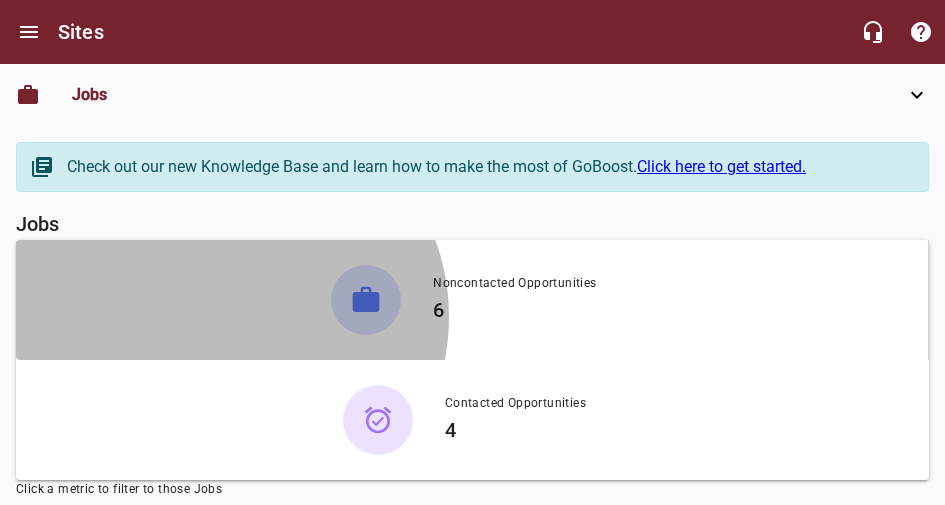 click on "6" at bounding box center (514, 310) 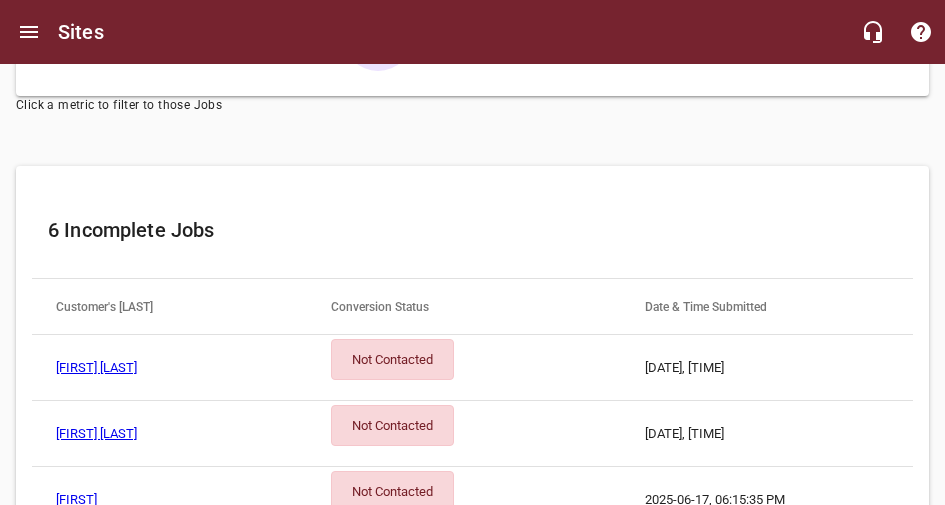 scroll, scrollTop: 388, scrollLeft: 0, axis: vertical 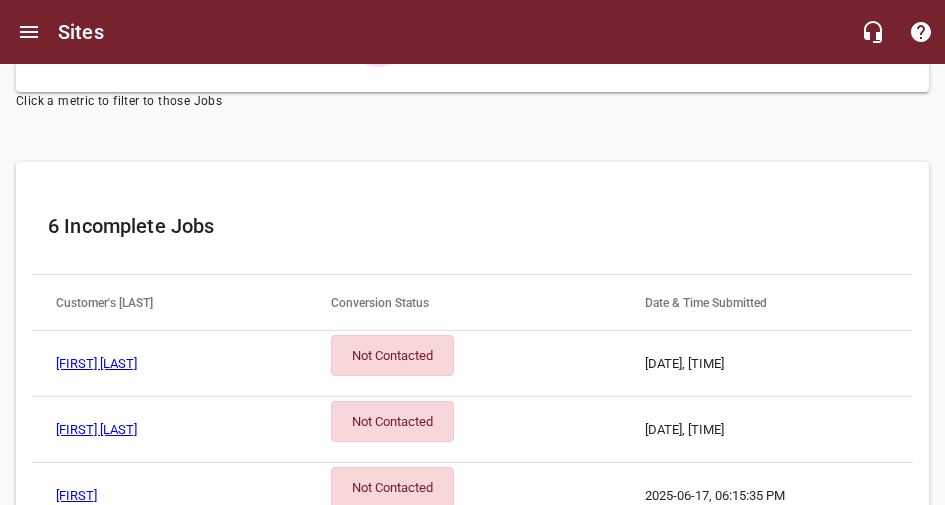 click on "Not Contacted" at bounding box center (392, 355) 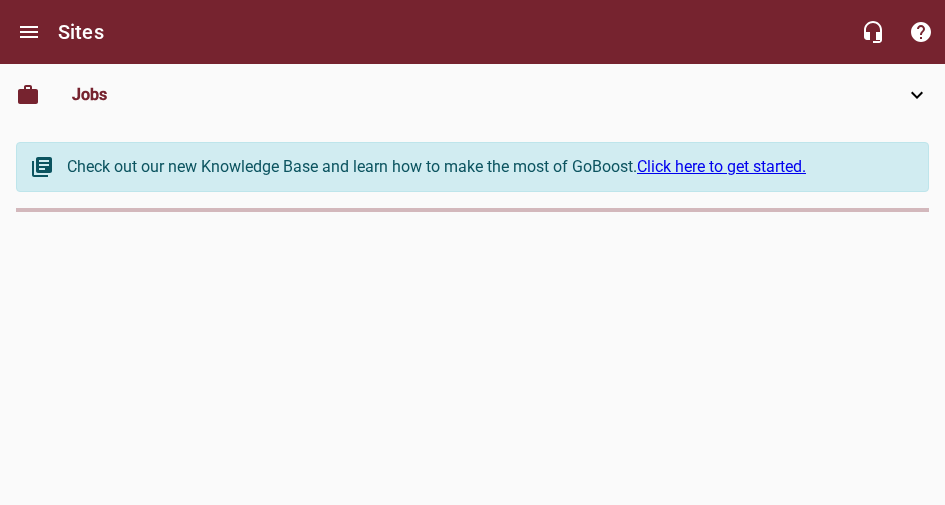 scroll, scrollTop: 0, scrollLeft: 0, axis: both 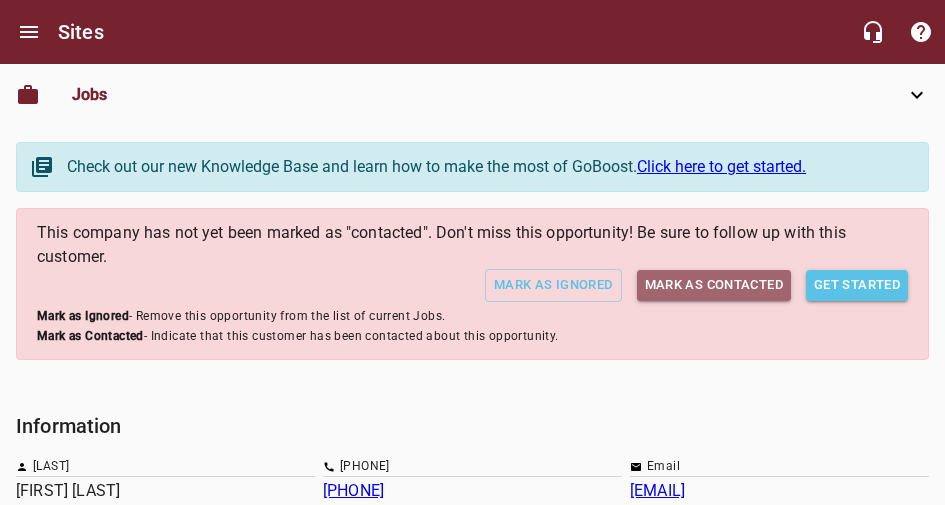 click on "Mark as Contacted" at bounding box center (714, 285) 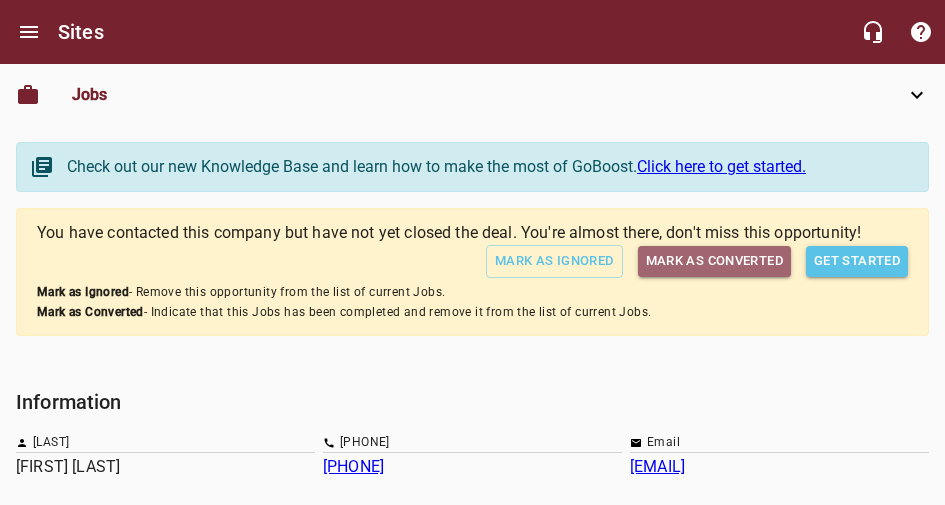 click on "Mark as Converted" at bounding box center (714, 261) 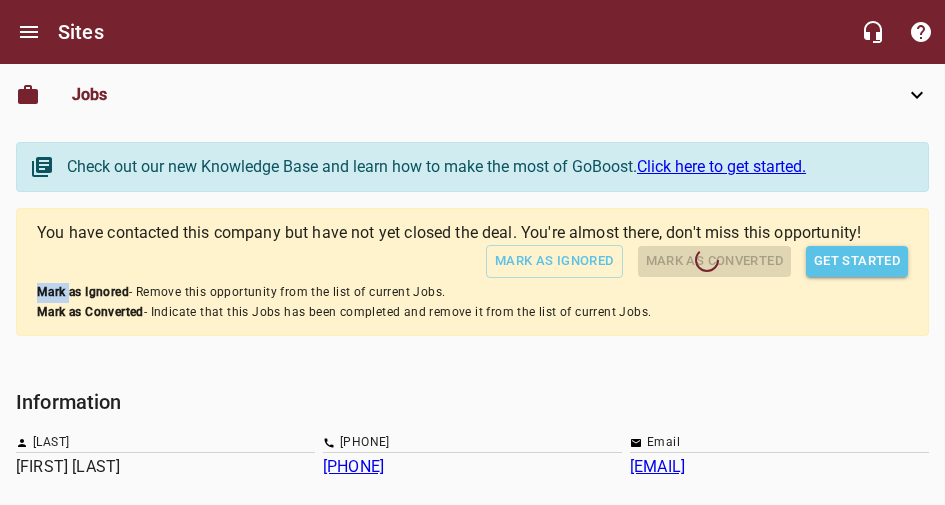 click on "Mark as Converted" at bounding box center (707, 260) 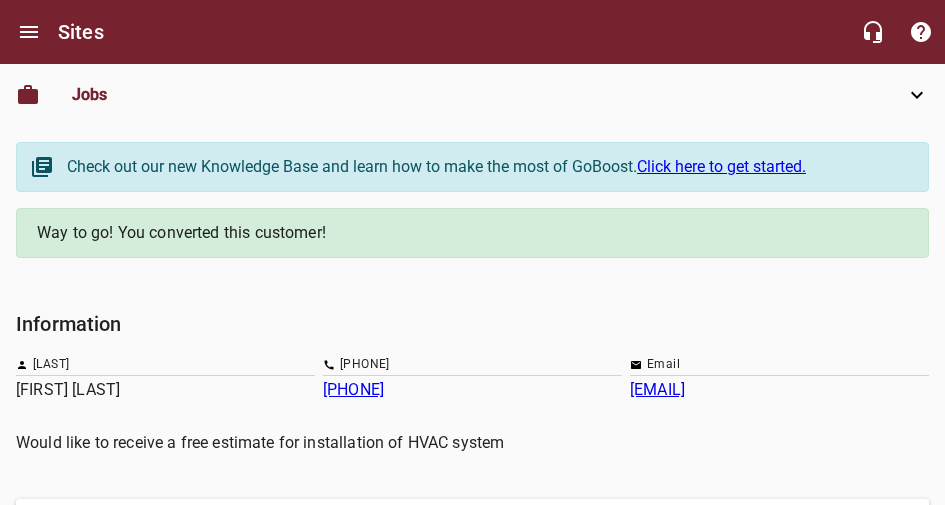 click on "Jobs" at bounding box center (0, 0) 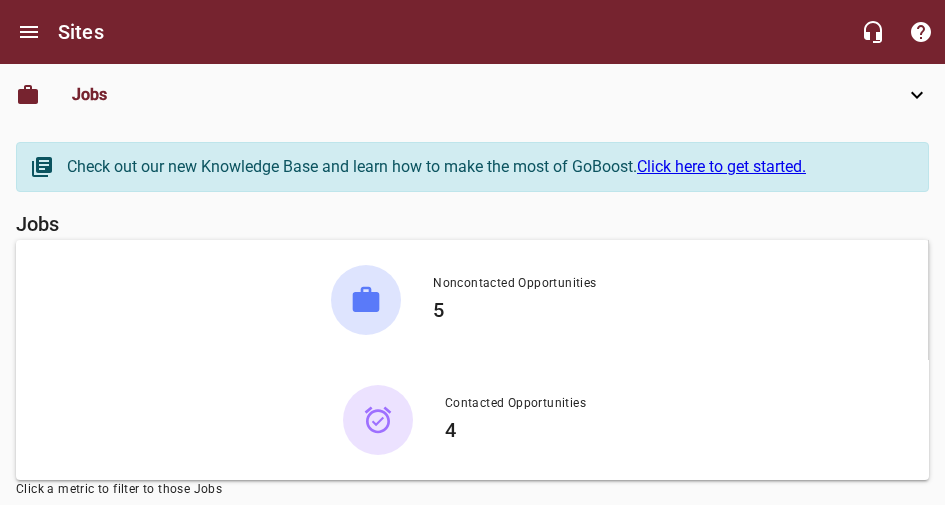 click at bounding box center [366, 300] 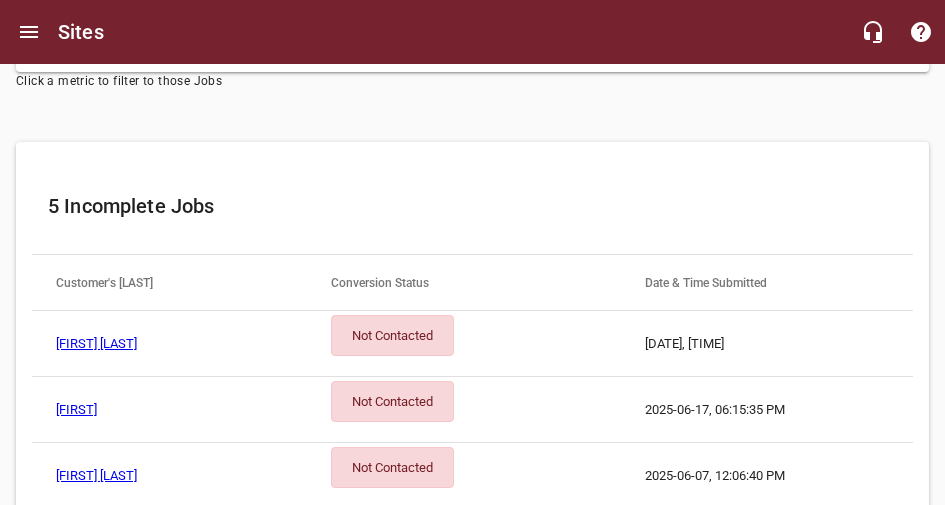 scroll, scrollTop: 412, scrollLeft: 0, axis: vertical 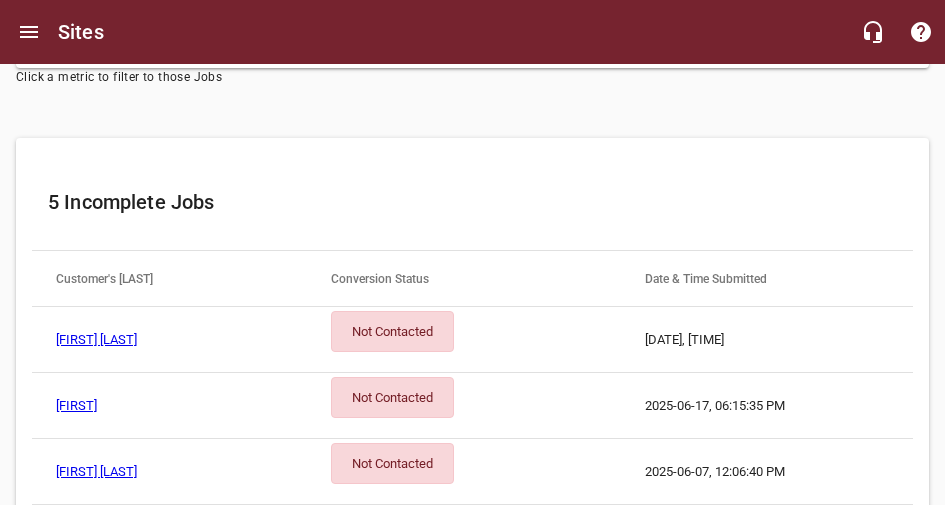 click on "[FIRST] [LAST]" at bounding box center [96, 339] 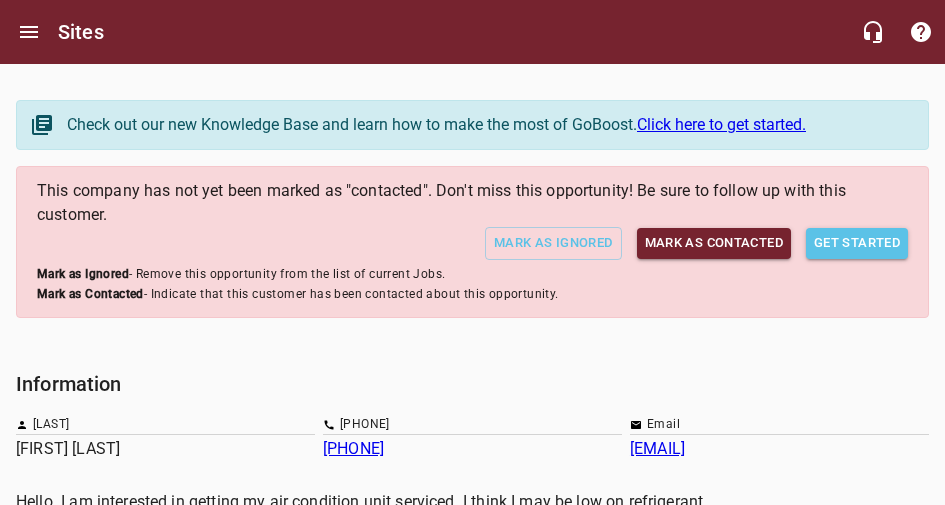 scroll, scrollTop: 0, scrollLeft: 0, axis: both 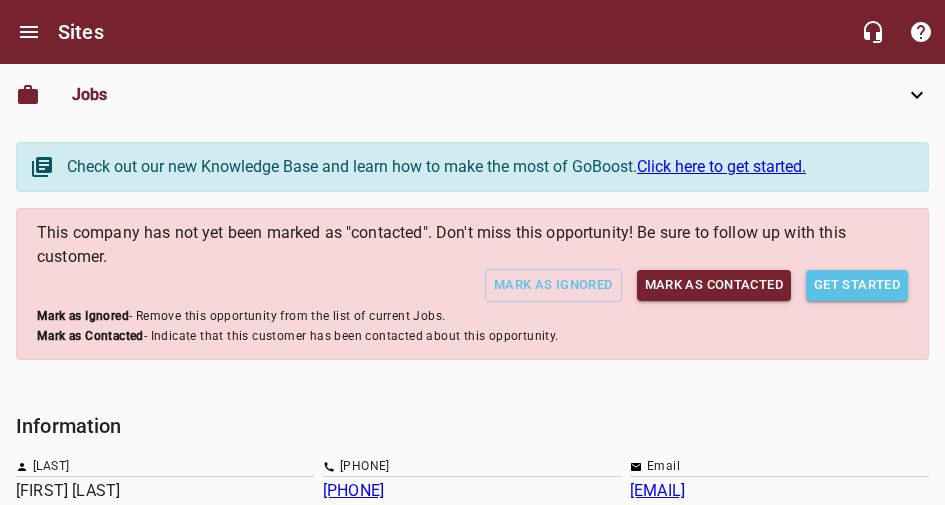 click on "Jobs" at bounding box center (0, 0) 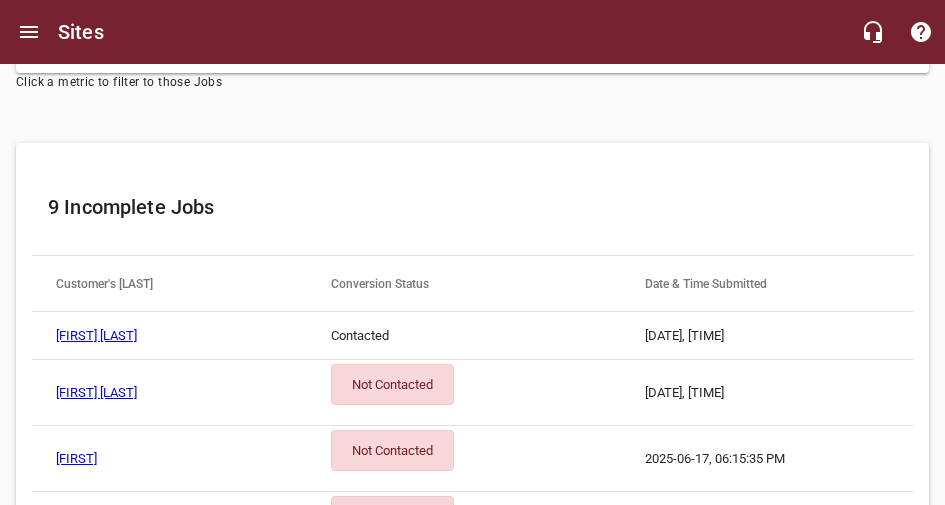 scroll, scrollTop: 407, scrollLeft: 0, axis: vertical 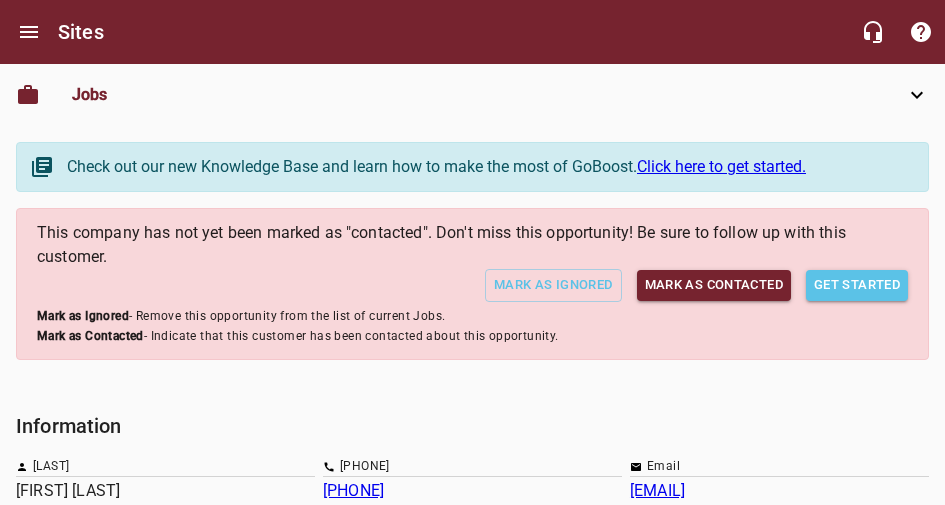 click on "Mark as Contacted" at bounding box center (714, 285) 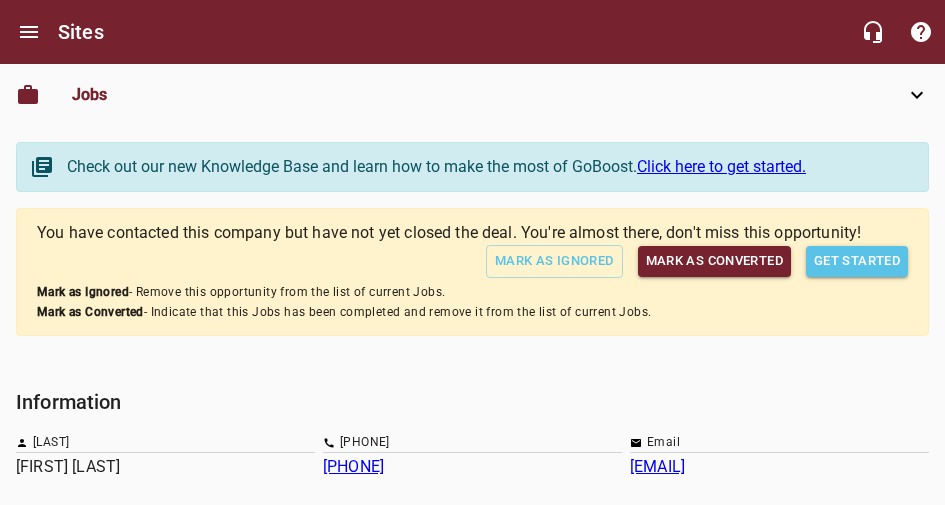 click on "Mark as Converted" at bounding box center [714, 261] 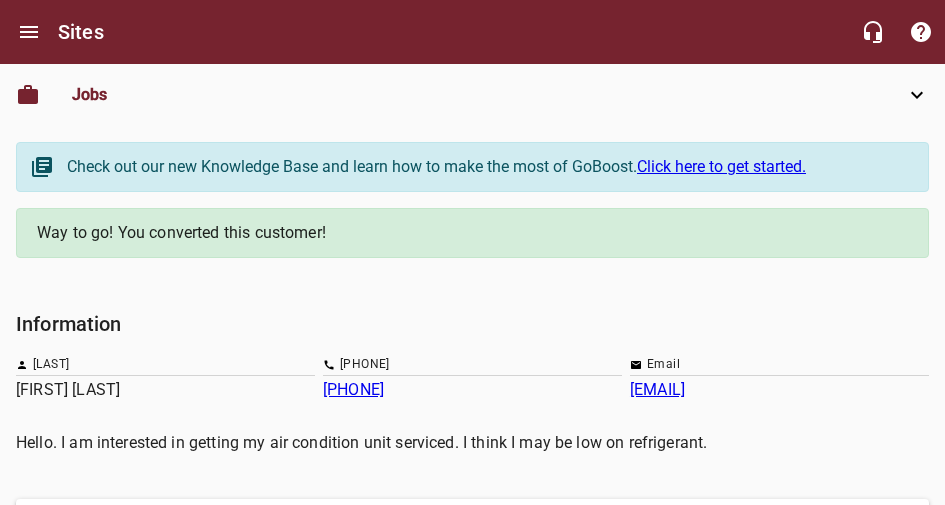 click on "Jobs" at bounding box center (0, 0) 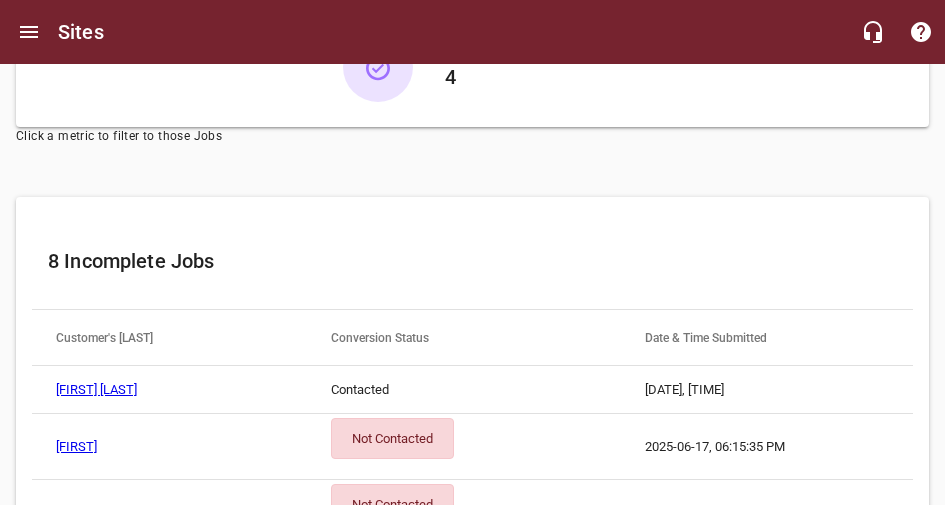 scroll, scrollTop: 369, scrollLeft: 0, axis: vertical 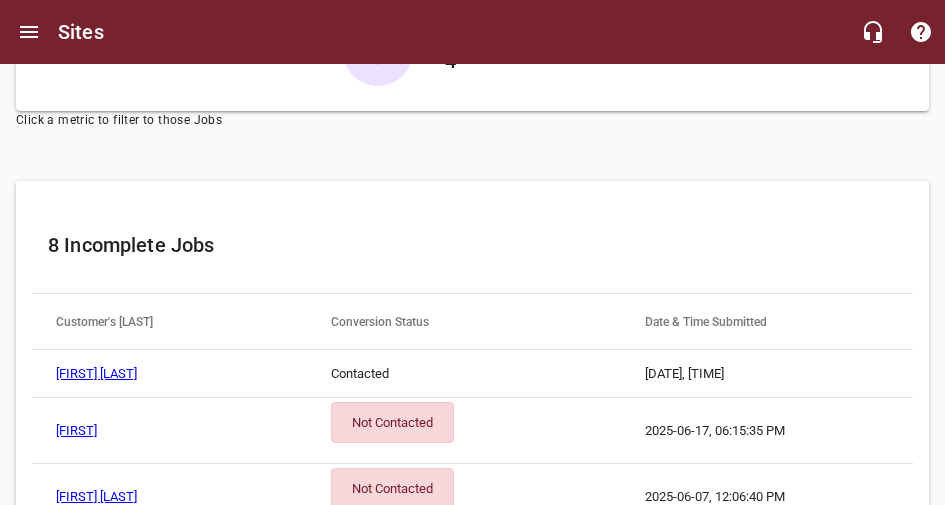 click on "Not Contacted" at bounding box center [392, 422] 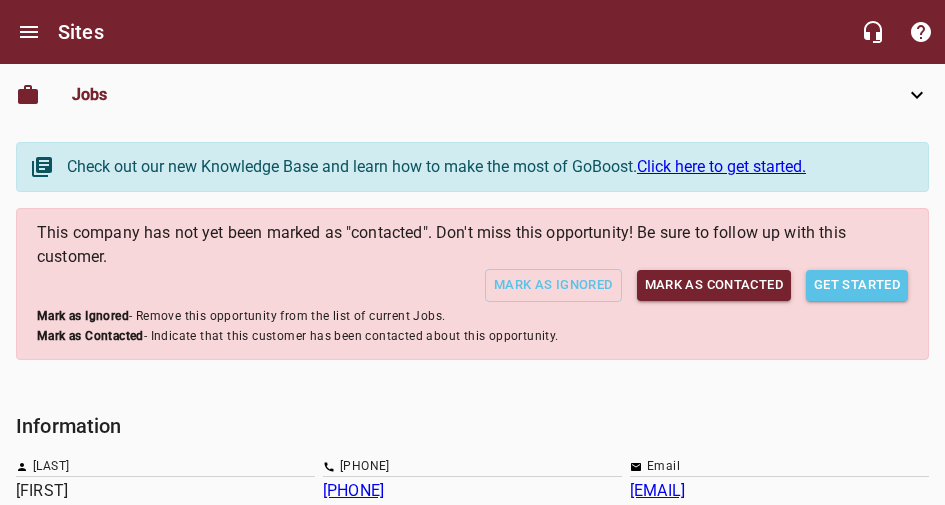 click on "Mark as Contacted" at bounding box center (714, 285) 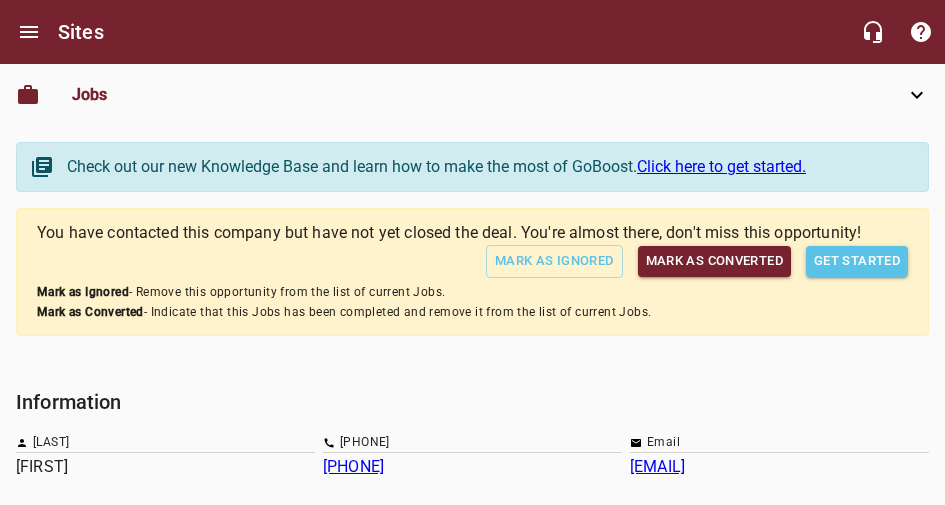 click on "Mark as Converted" at bounding box center [714, 261] 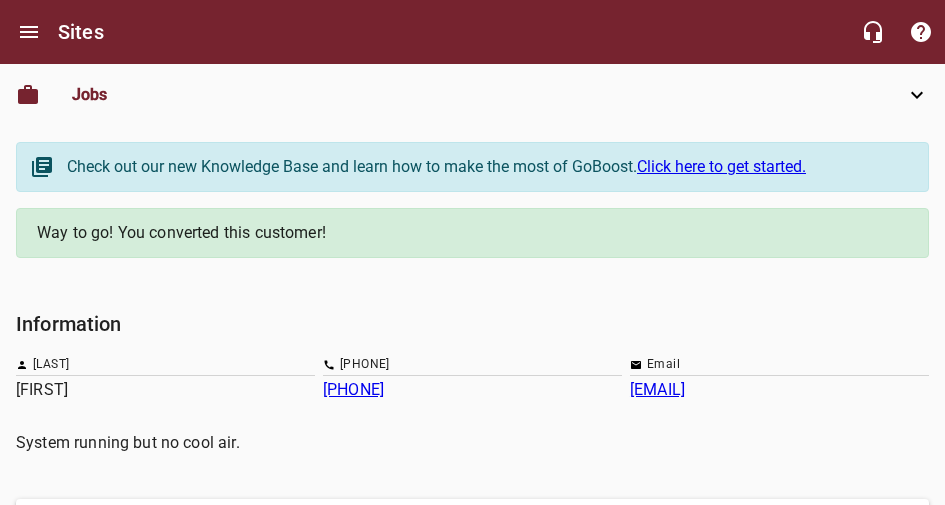 click on "Jobs" at bounding box center (0, 0) 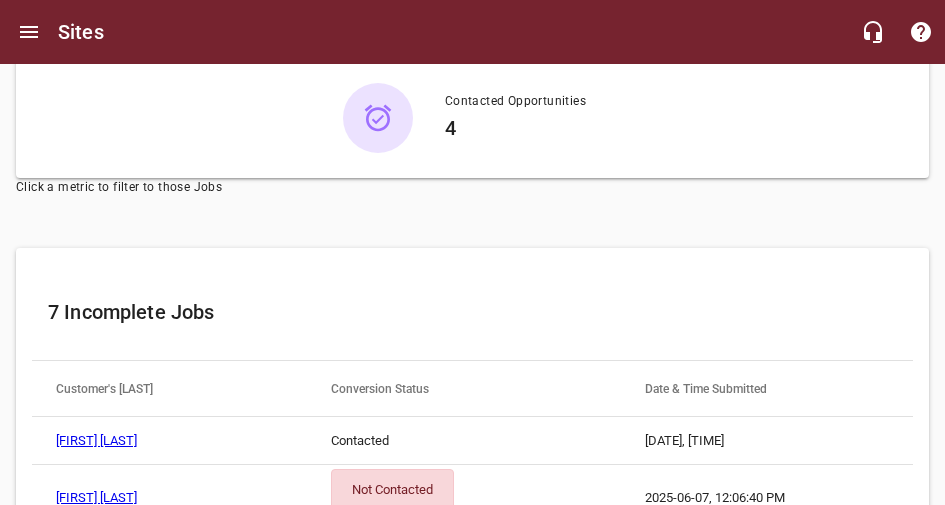 scroll, scrollTop: 303, scrollLeft: 0, axis: vertical 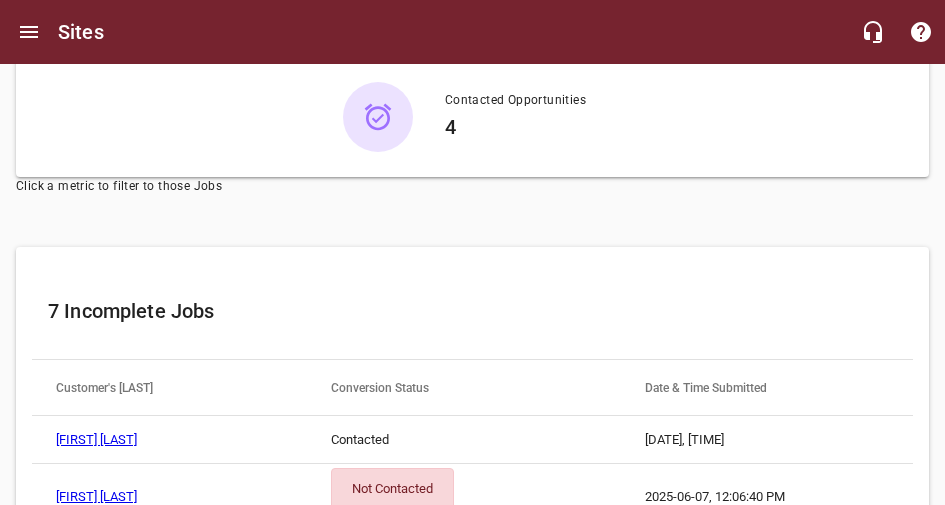click on "Not Contacted" at bounding box center (392, 488) 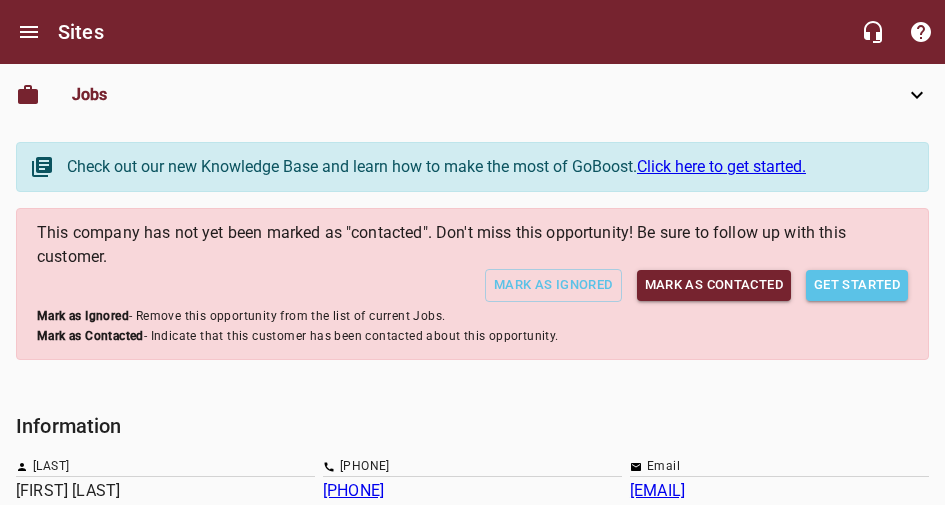 click on "Mark as Contacted" at bounding box center (714, 285) 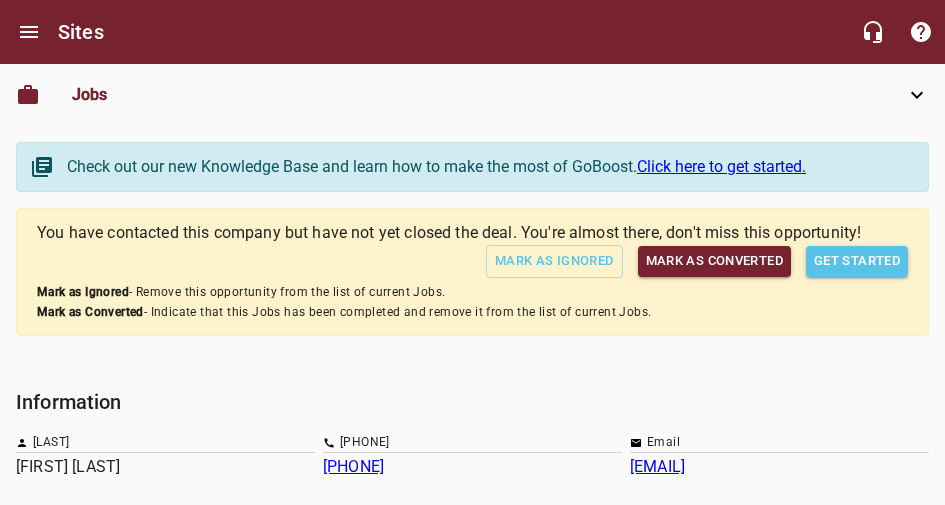 click on "Mark as Converted" at bounding box center [714, 261] 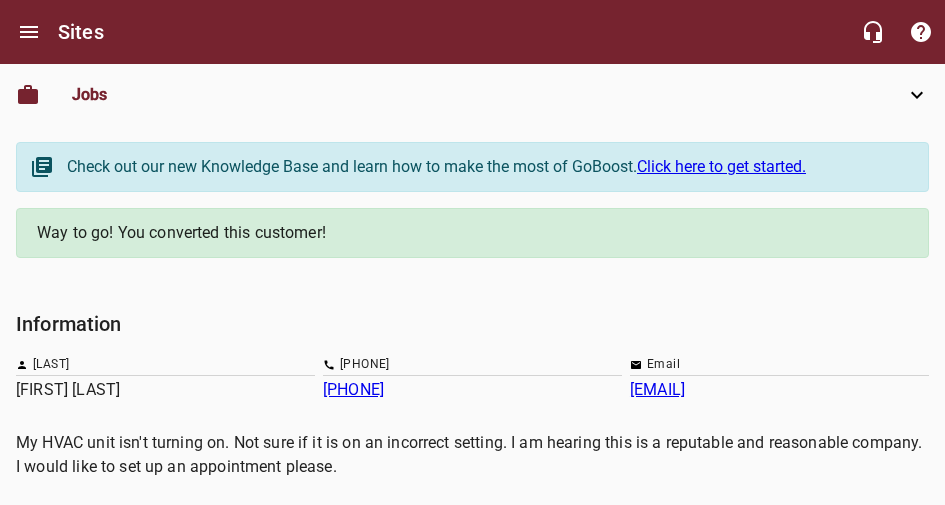 click on "Jobs" at bounding box center (0, 0) 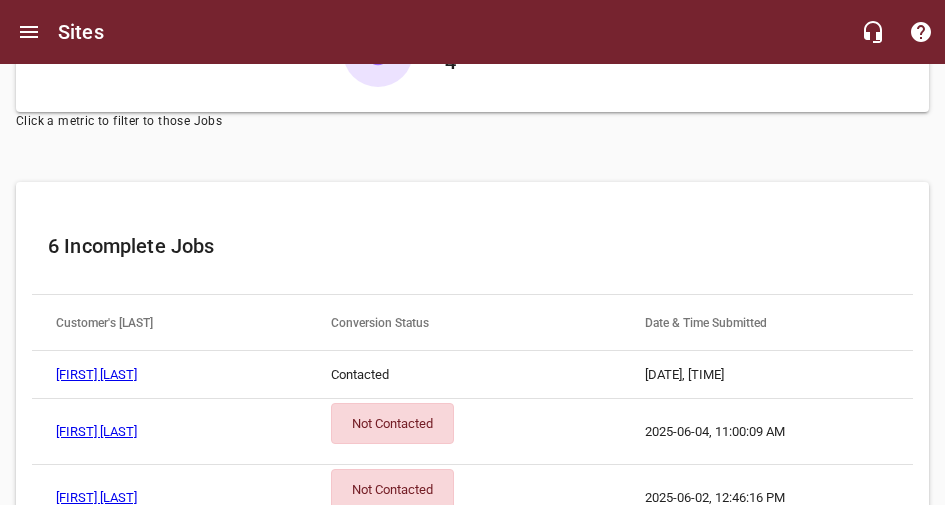 scroll, scrollTop: 375, scrollLeft: 0, axis: vertical 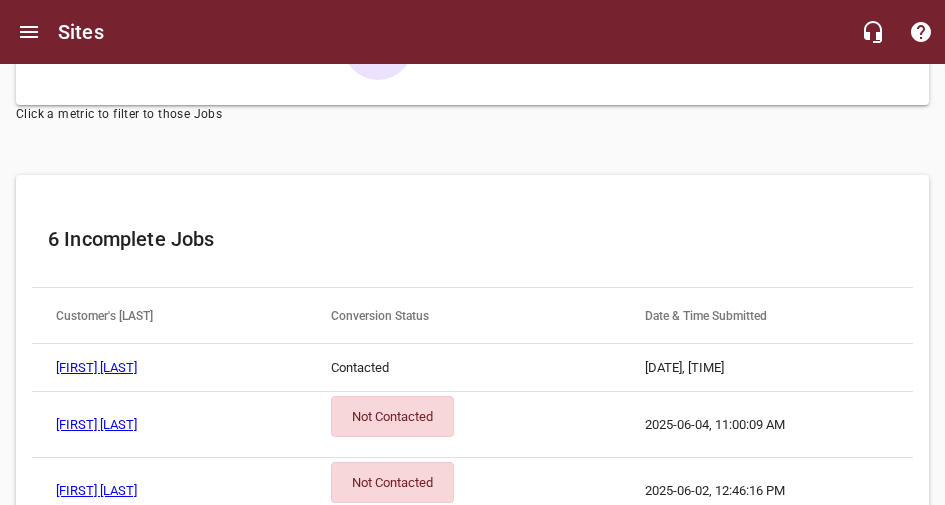 click on "[FIRST] [LAST]" at bounding box center (96, 424) 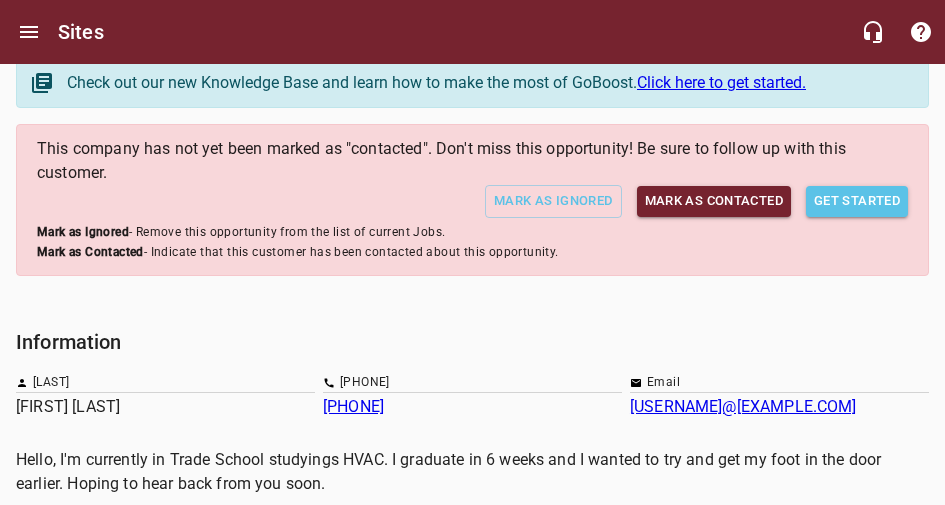 scroll, scrollTop: 76, scrollLeft: 0, axis: vertical 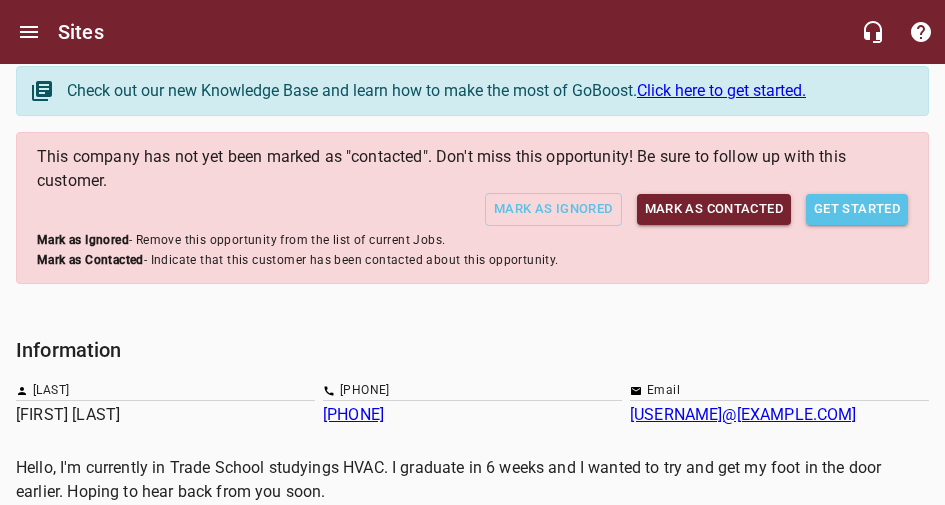 click on "Mark as Contacted" at bounding box center [714, 209] 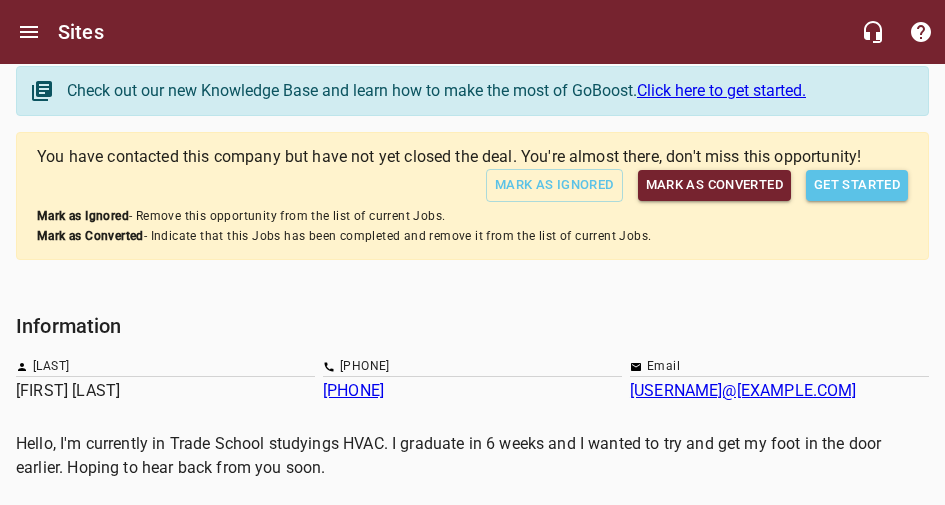 click on "Mark as Converted" at bounding box center (714, 185) 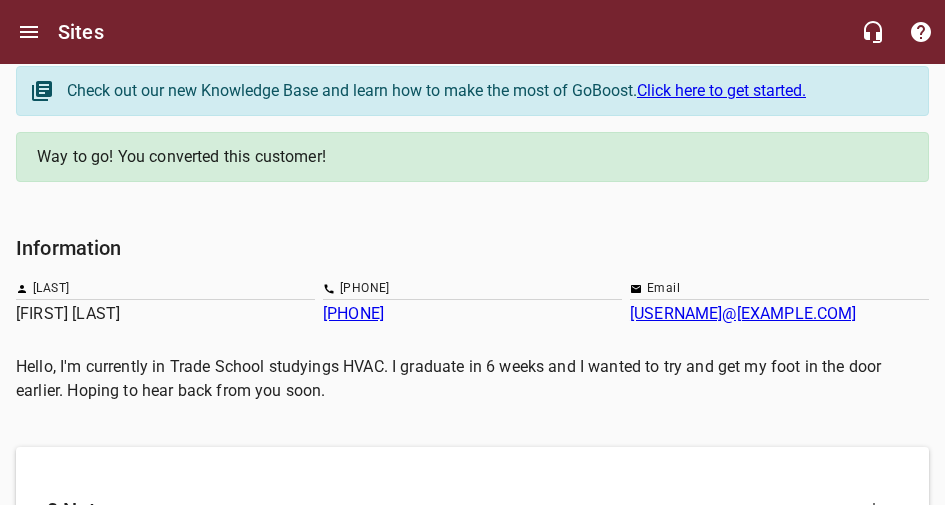 click on "Jobs" at bounding box center (0, 0) 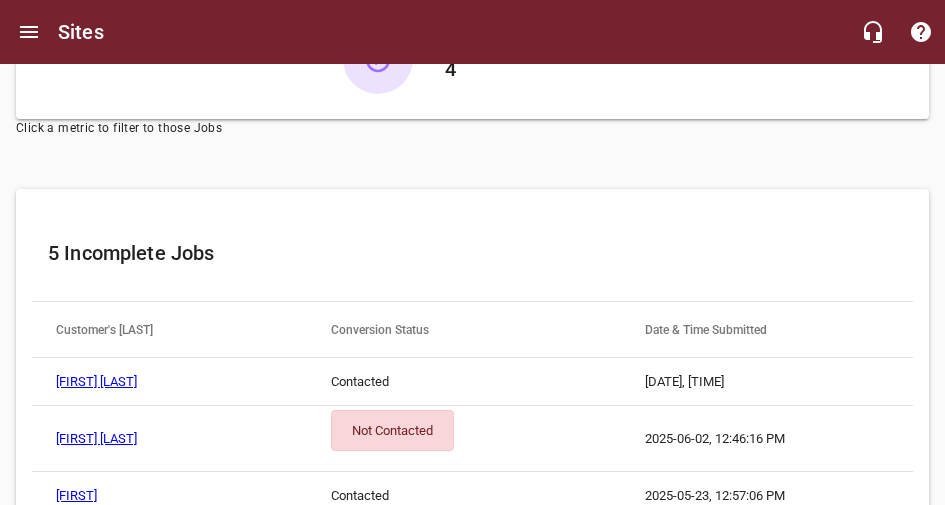 scroll, scrollTop: 362, scrollLeft: 0, axis: vertical 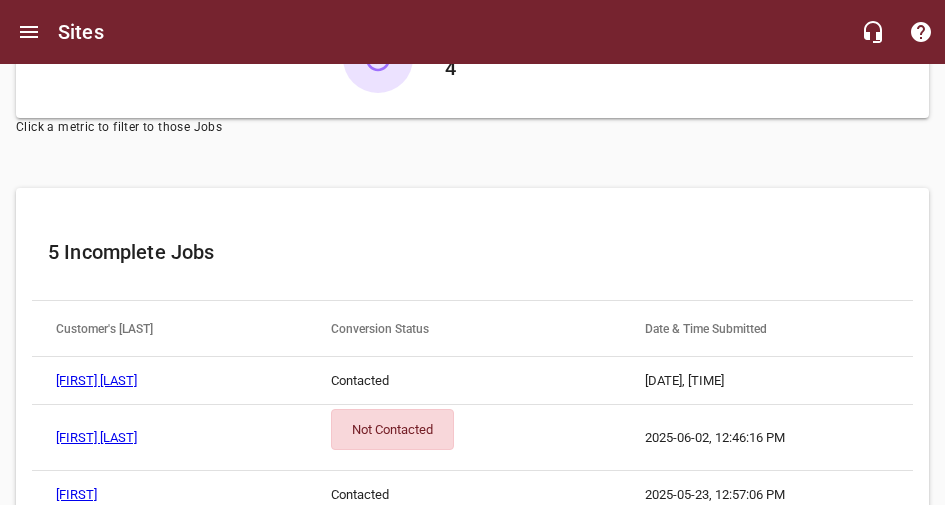 click on "Not Contacted" at bounding box center [392, 429] 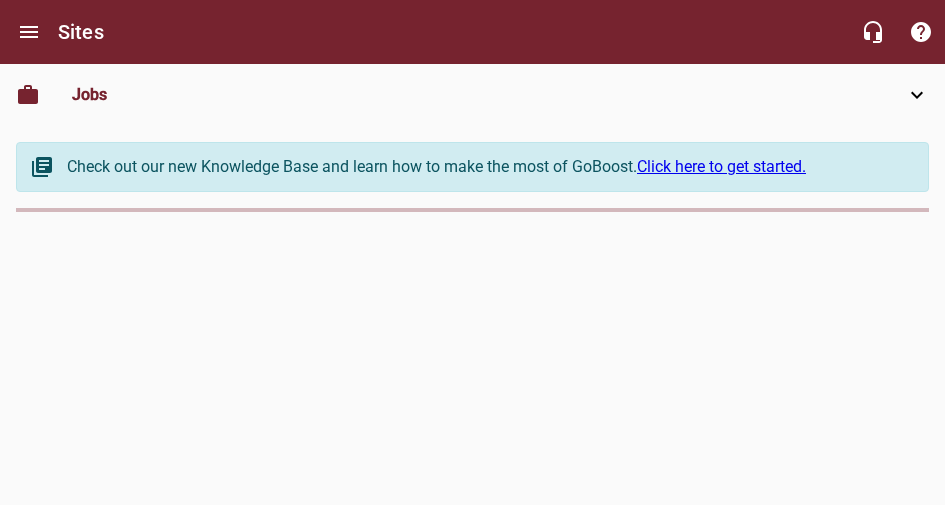 scroll, scrollTop: 0, scrollLeft: 0, axis: both 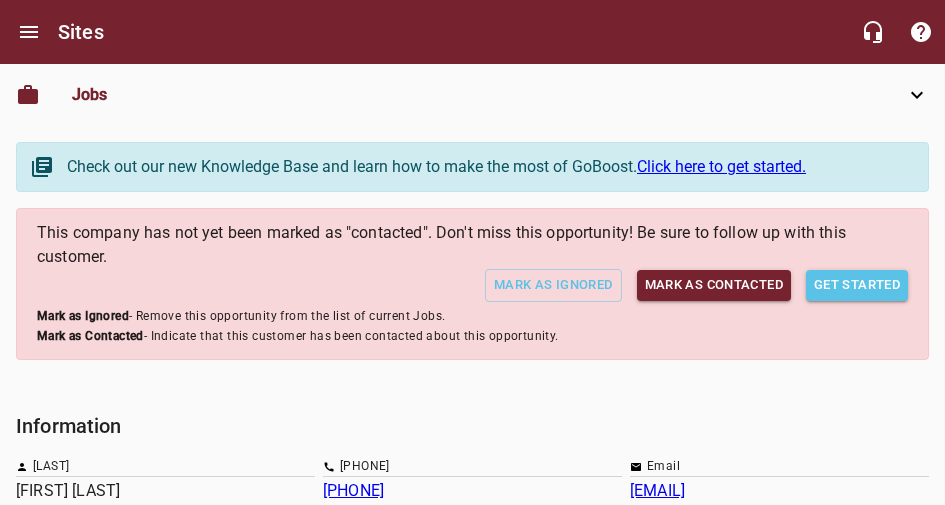 click on "Mark as Contacted" at bounding box center (714, 285) 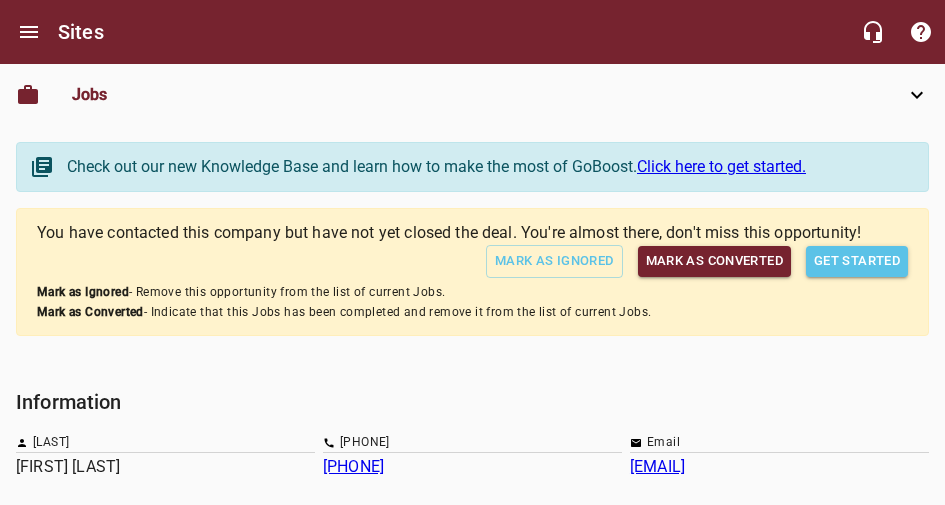 click on "Mark as Converted" at bounding box center (714, 261) 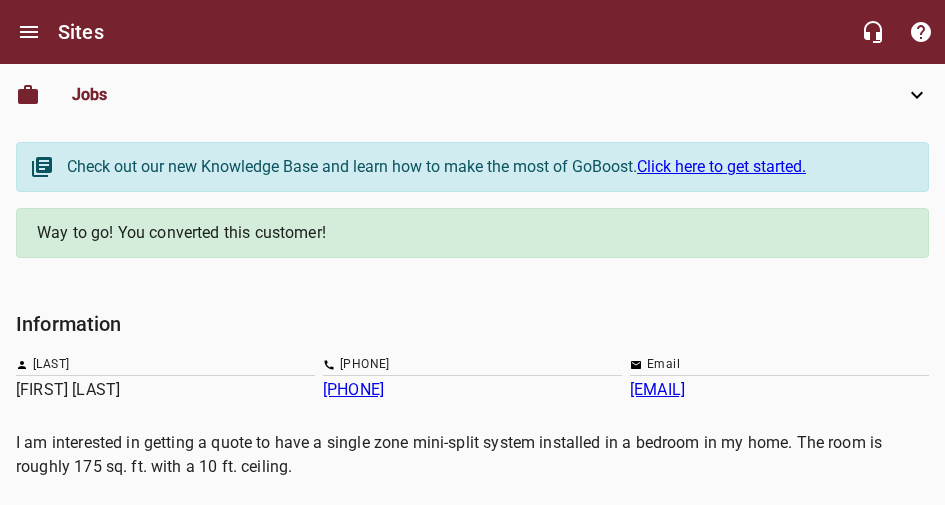 click on "Jobs" at bounding box center (0, 0) 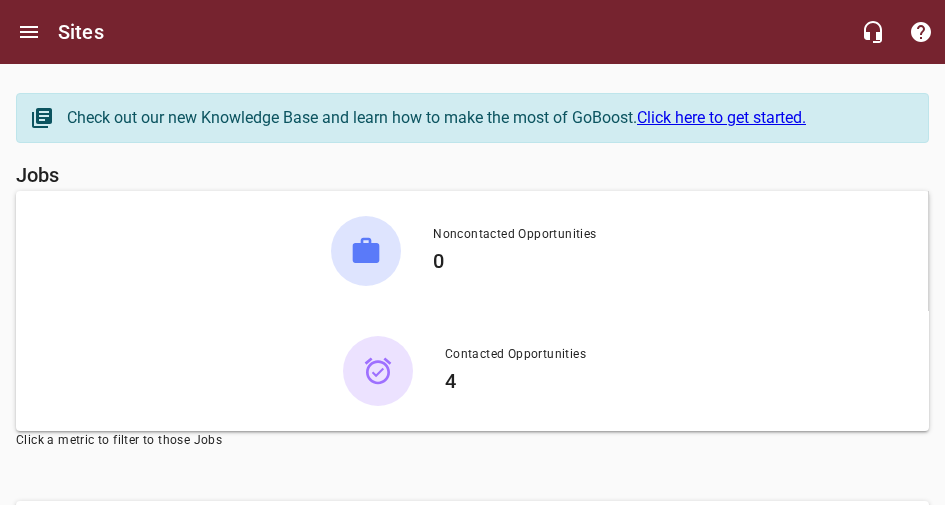 scroll, scrollTop: 46, scrollLeft: 0, axis: vertical 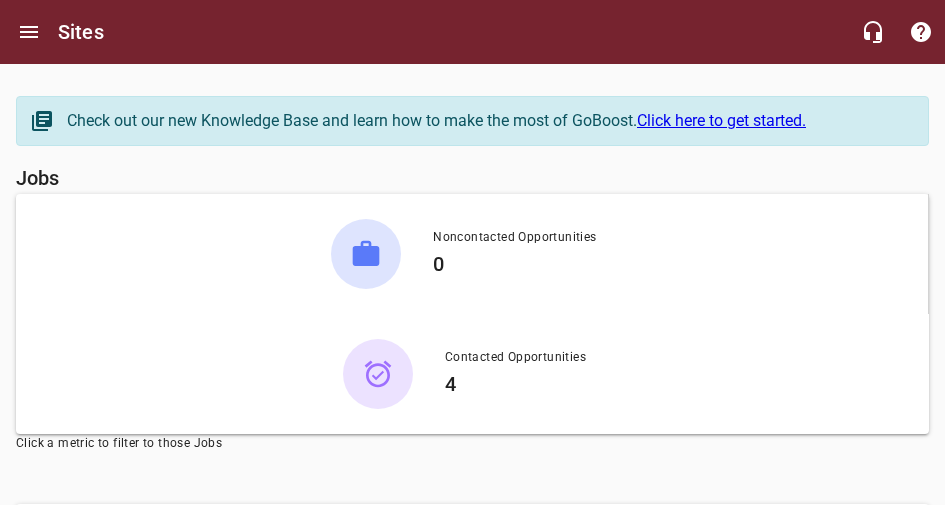 click on "4" at bounding box center [515, 384] 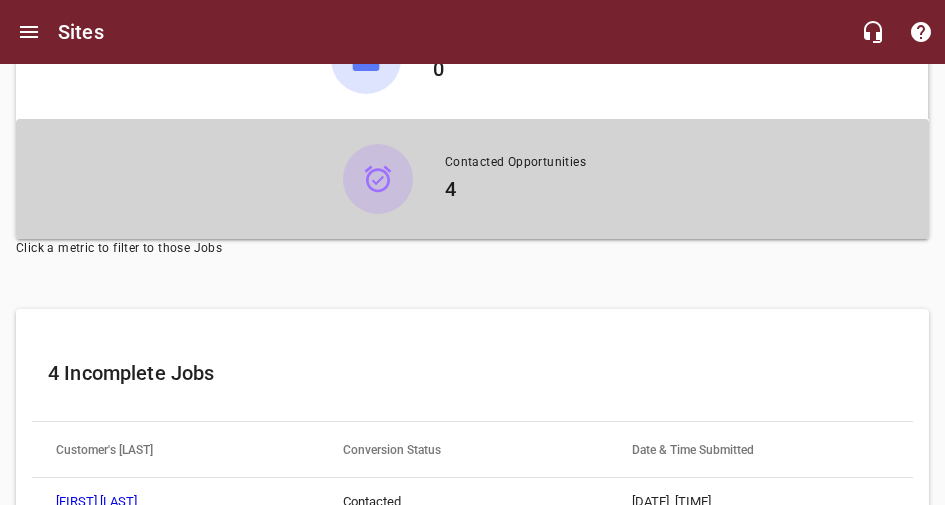 scroll, scrollTop: 335, scrollLeft: 0, axis: vertical 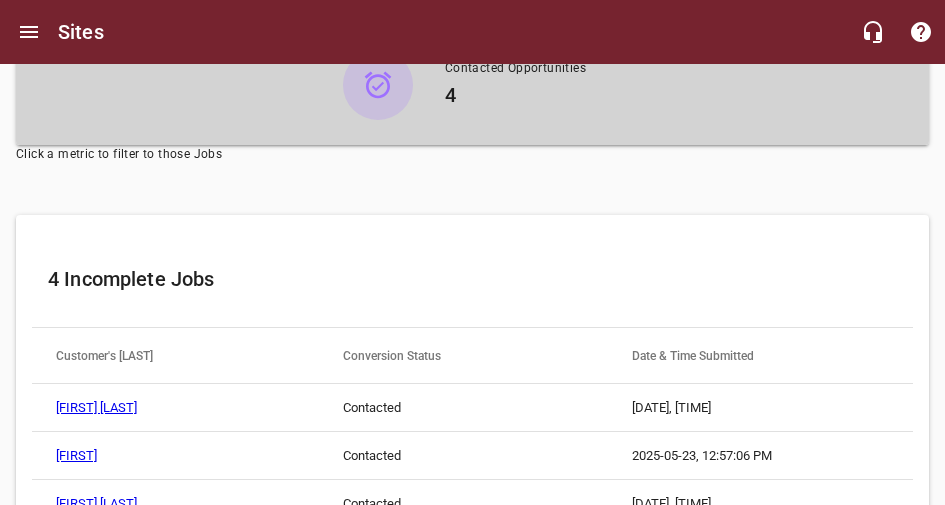 click on "[FIRST] [LAST]" at bounding box center [96, 407] 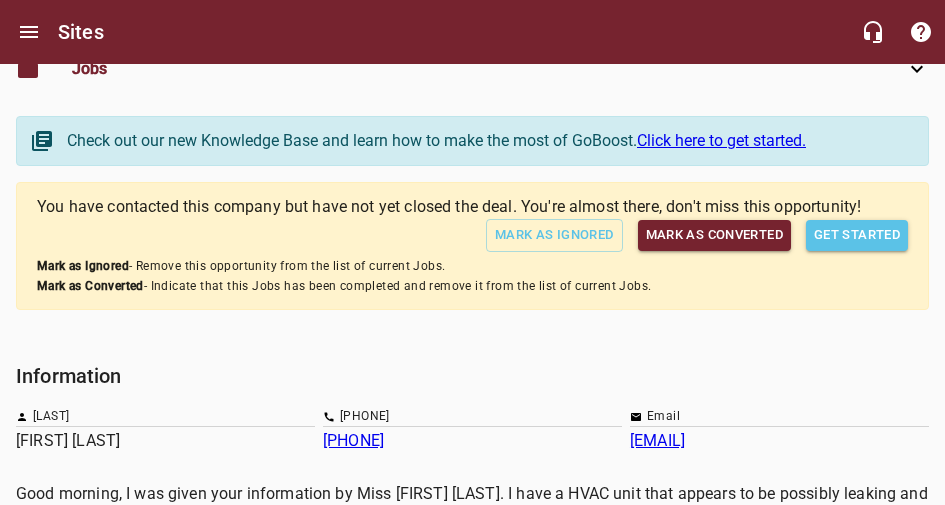 scroll, scrollTop: 22, scrollLeft: 0, axis: vertical 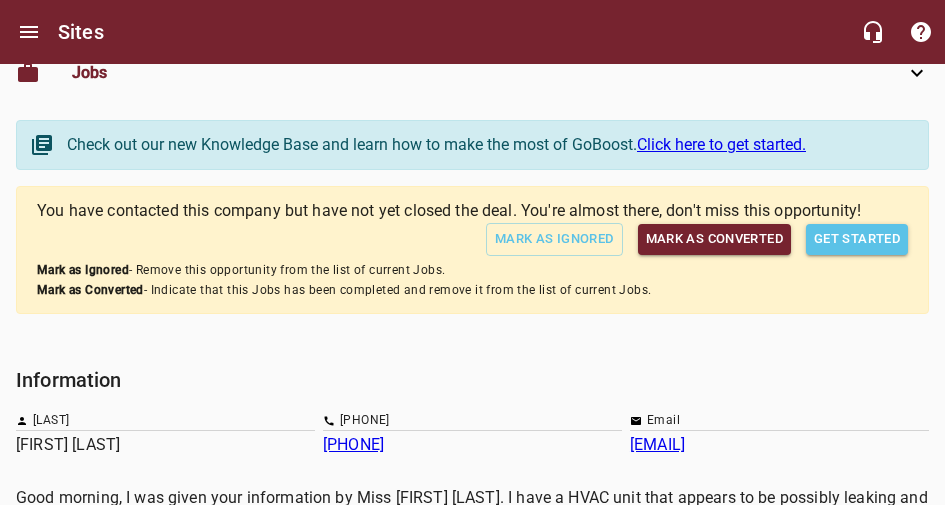 click on "Jobs" at bounding box center (0, 0) 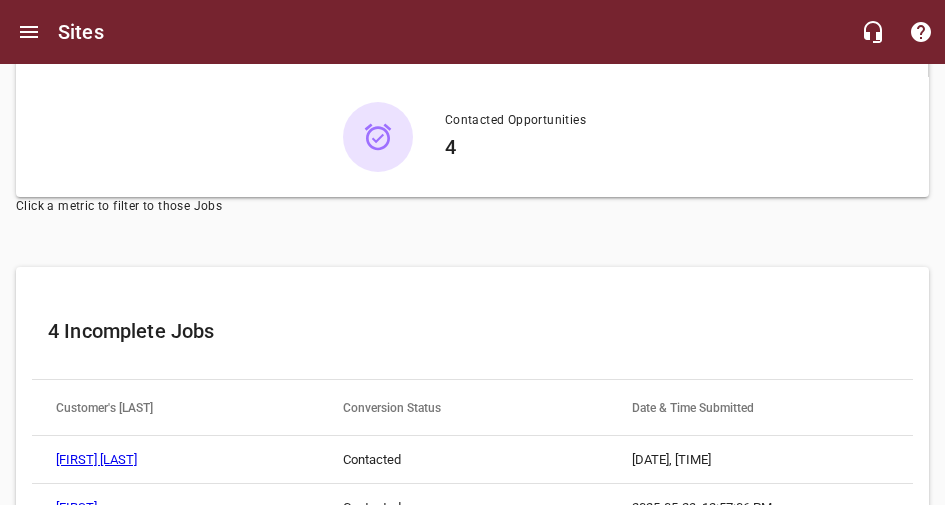 scroll, scrollTop: 287, scrollLeft: 0, axis: vertical 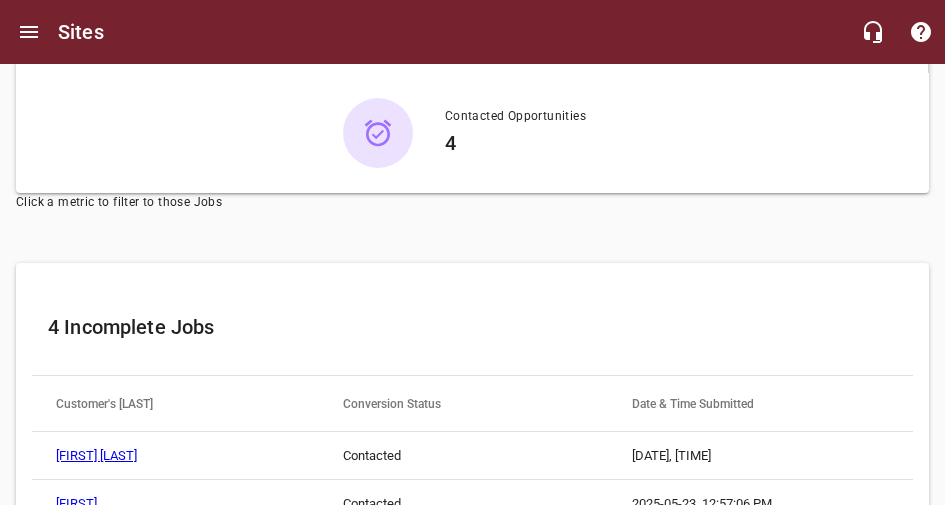 click on "[FIRST]" at bounding box center (76, 503) 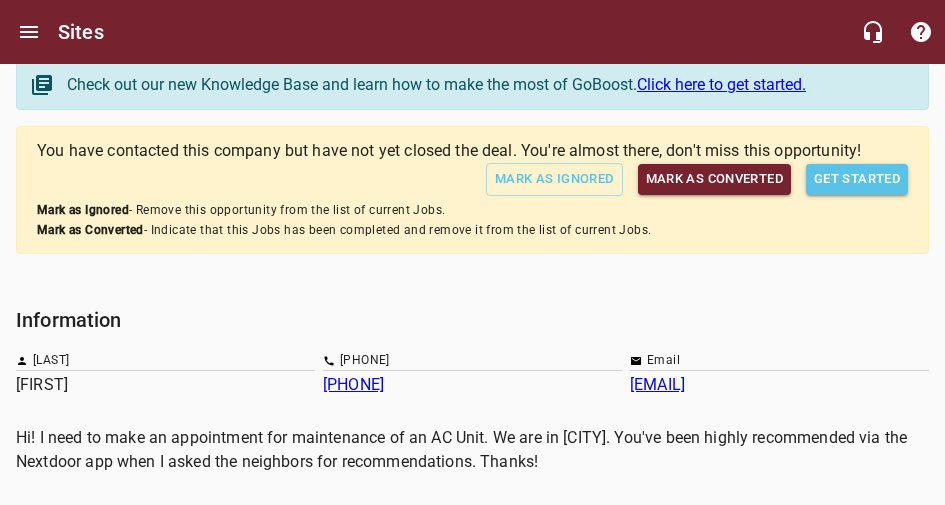 scroll, scrollTop: 83, scrollLeft: 0, axis: vertical 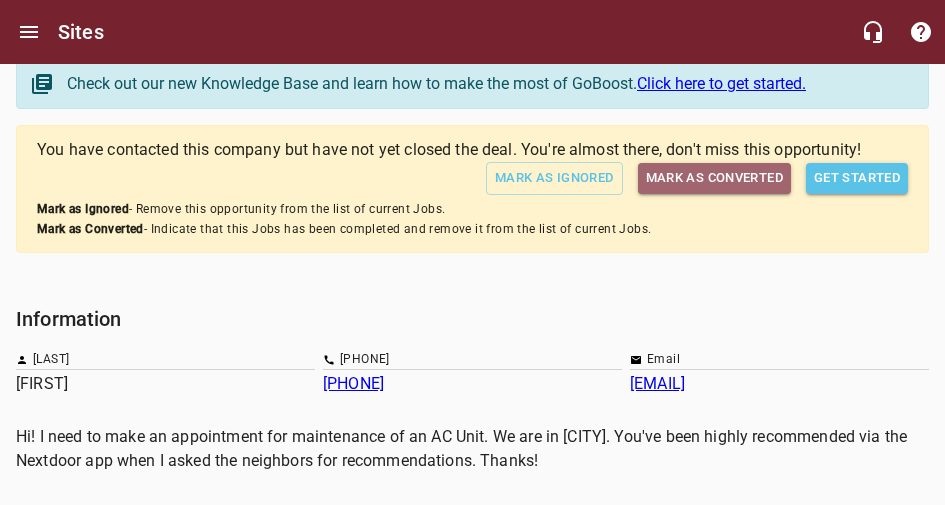click on "Mark as Converted" at bounding box center (714, 178) 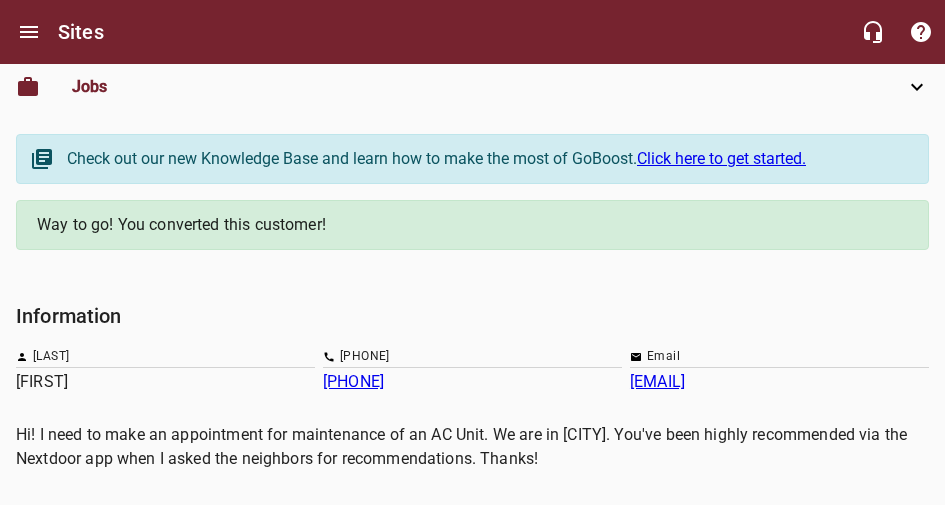 scroll, scrollTop: 0, scrollLeft: 0, axis: both 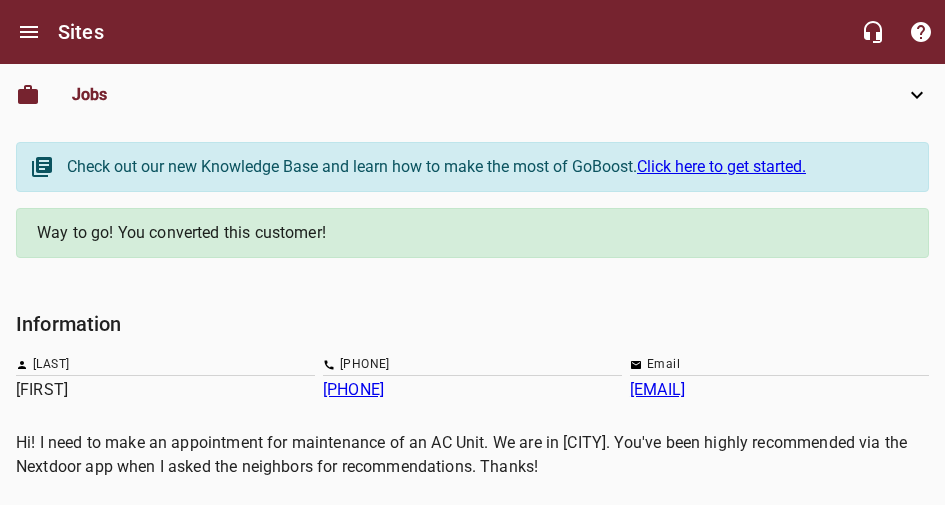 click on "Jobs" at bounding box center [0, 0] 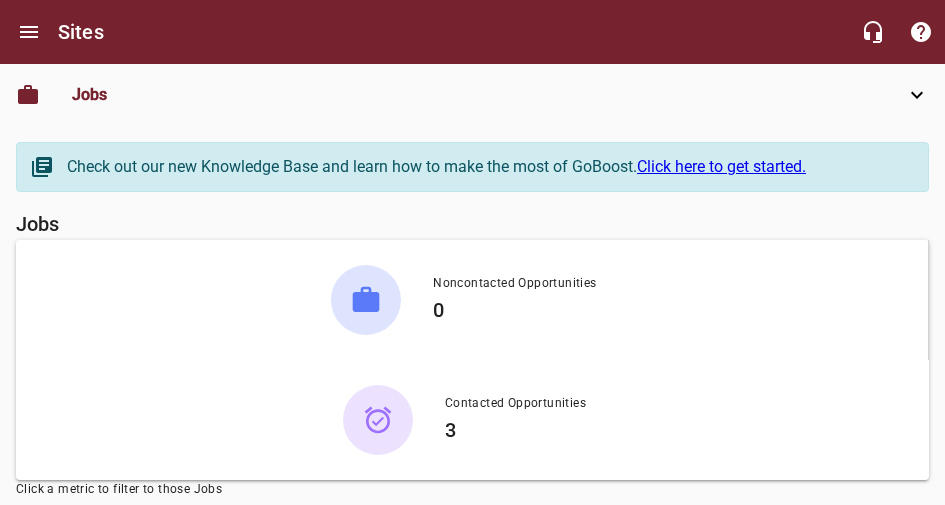 click on "Contacted Opportunities 3" at bounding box center [515, 420] 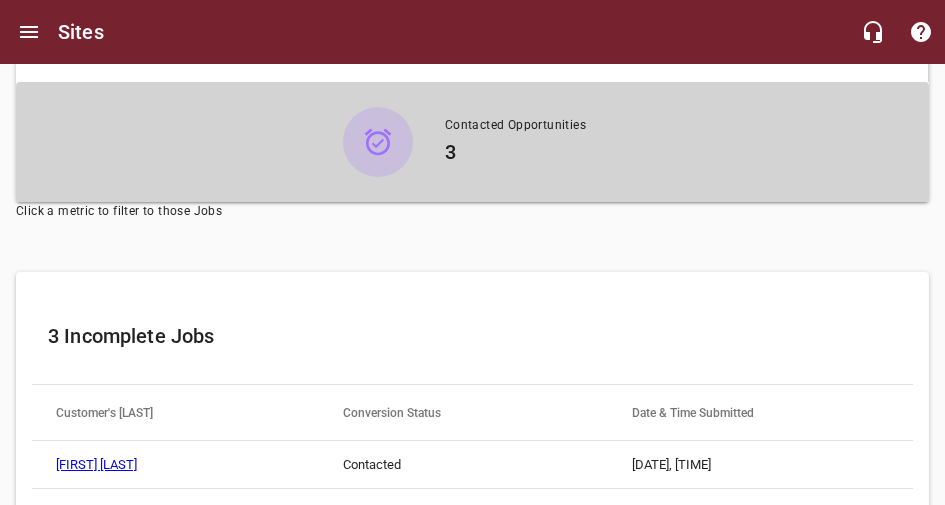scroll, scrollTop: 331, scrollLeft: 0, axis: vertical 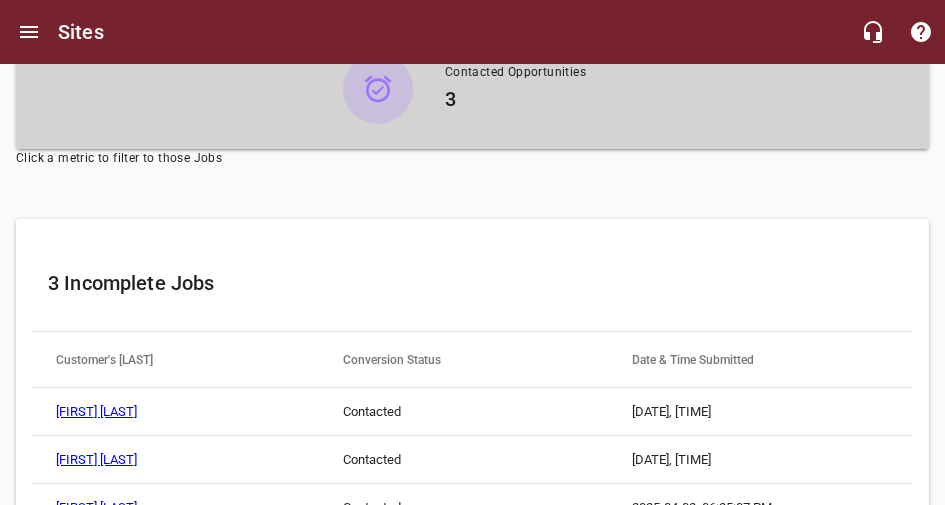 click on "[FIRST] [LAST]" at bounding box center [96, 459] 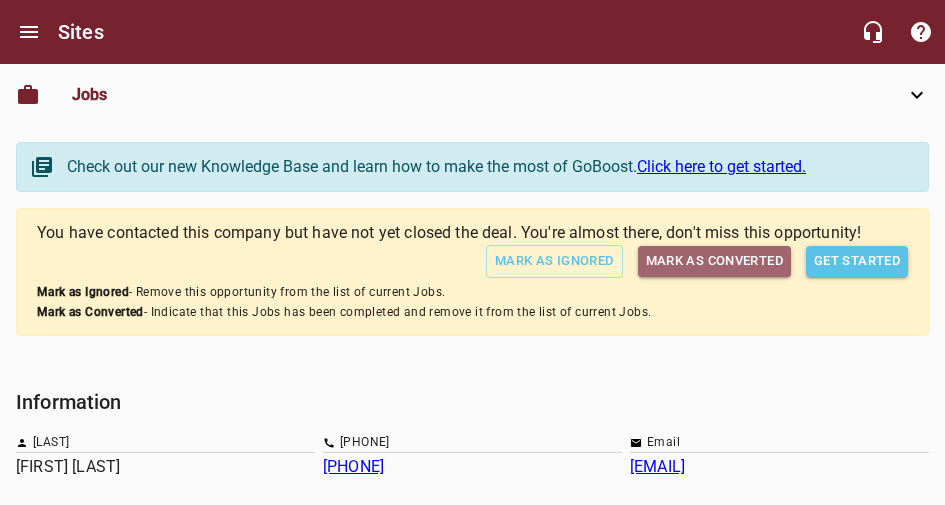 click on "Mark as Converted" at bounding box center (714, 261) 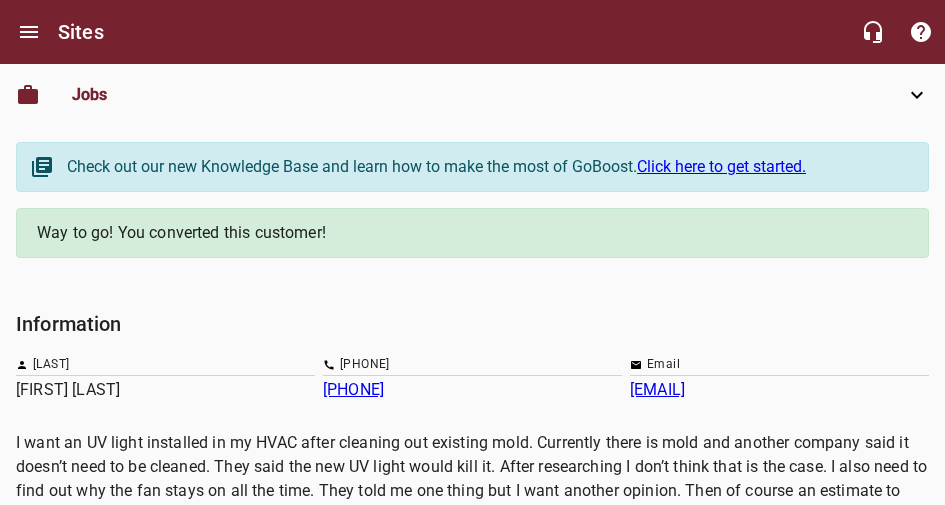 click on "Jobs" at bounding box center (0, 0) 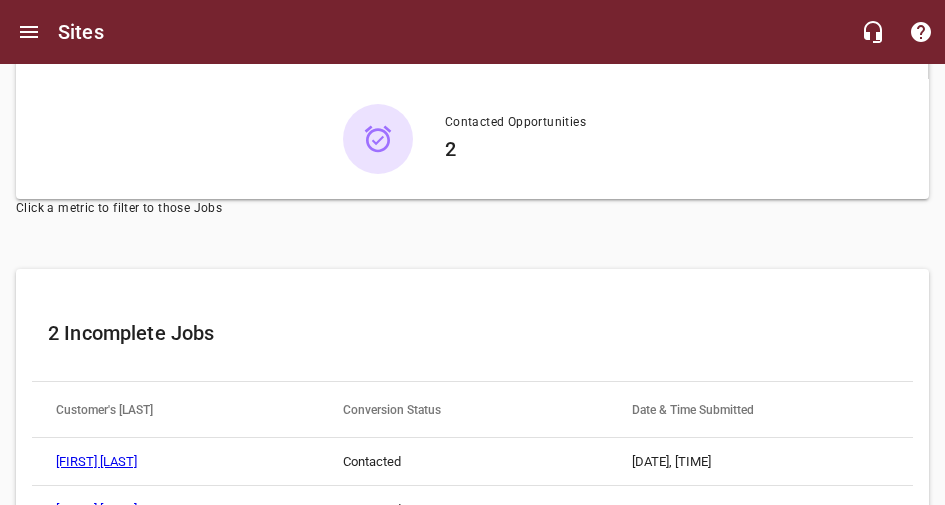 scroll, scrollTop: 283, scrollLeft: 0, axis: vertical 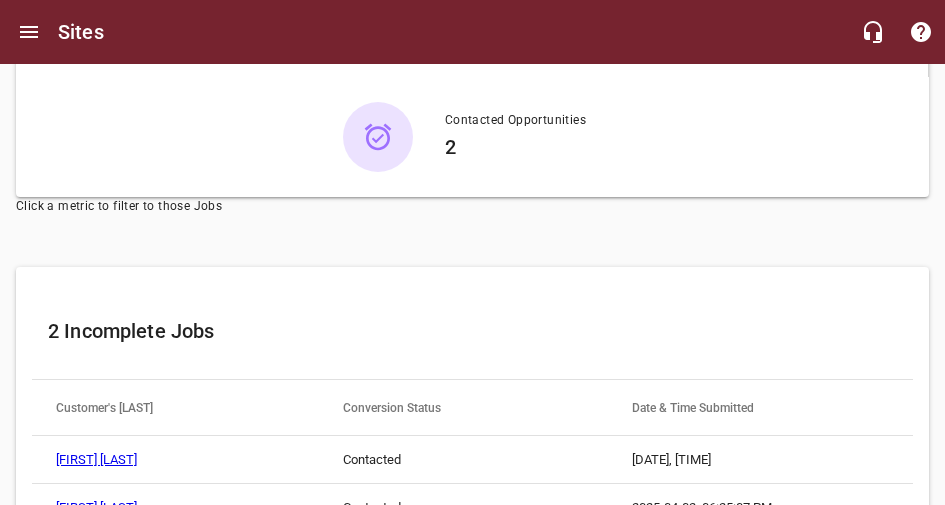 click on "[FIRST] [LAST]" at bounding box center [96, 507] 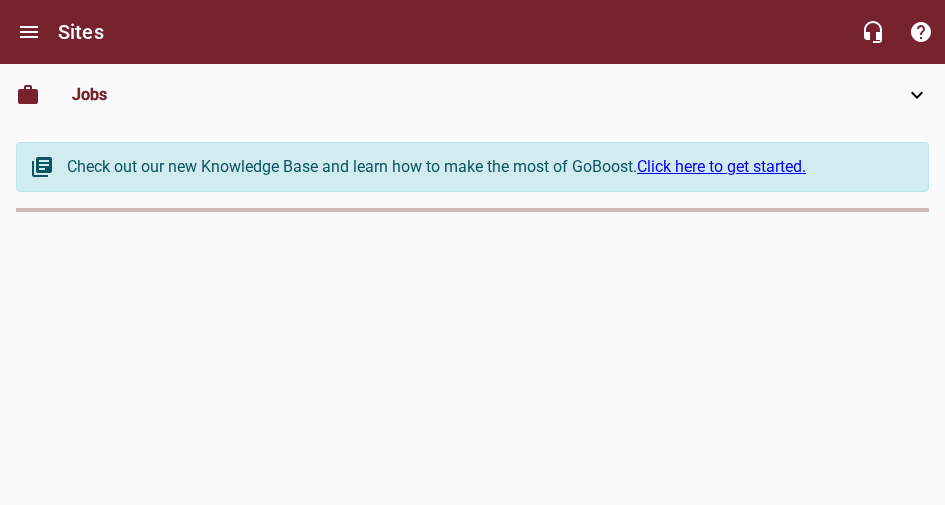 scroll, scrollTop: 0, scrollLeft: 0, axis: both 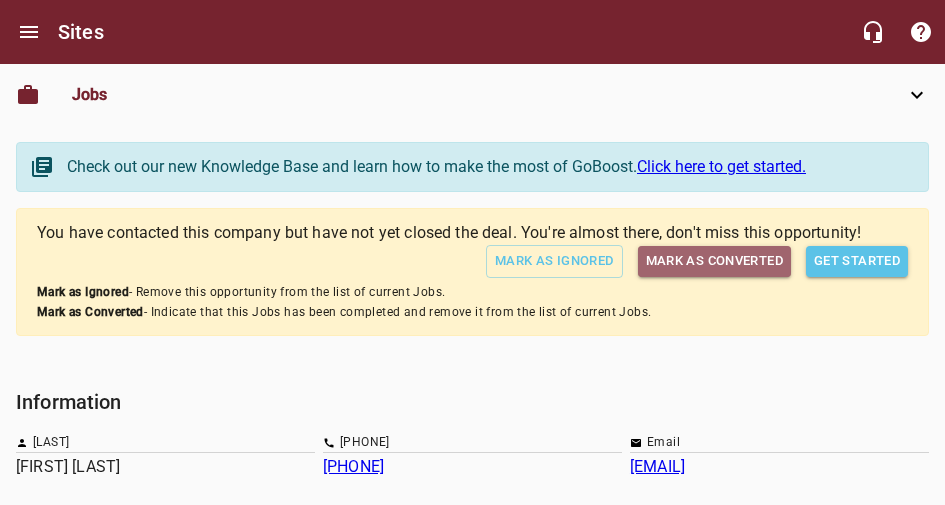 click on "Mark as Converted" at bounding box center [714, 261] 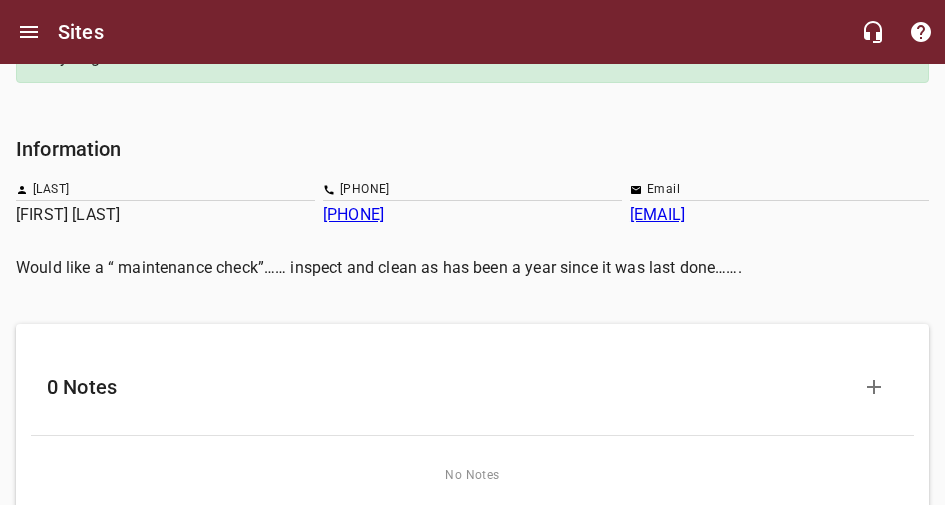scroll, scrollTop: 0, scrollLeft: 0, axis: both 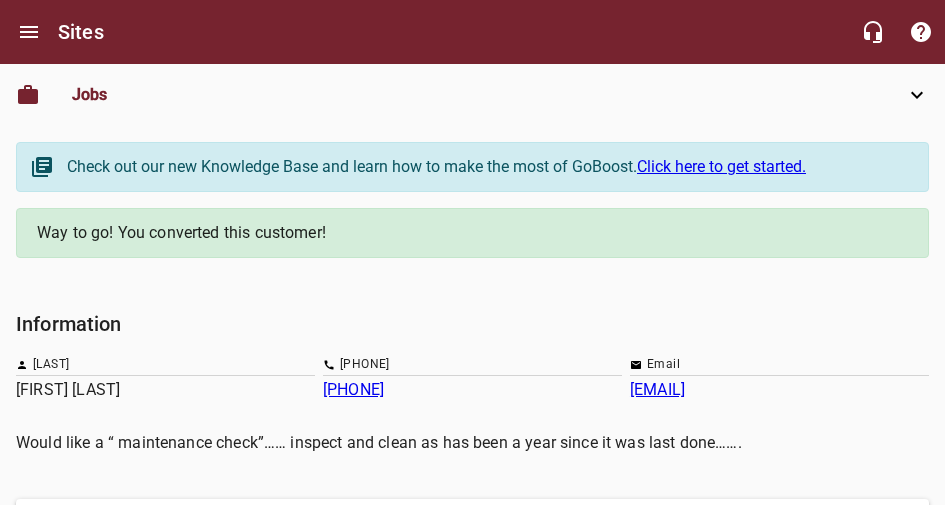 click on "Dashboard" at bounding box center [0, 0] 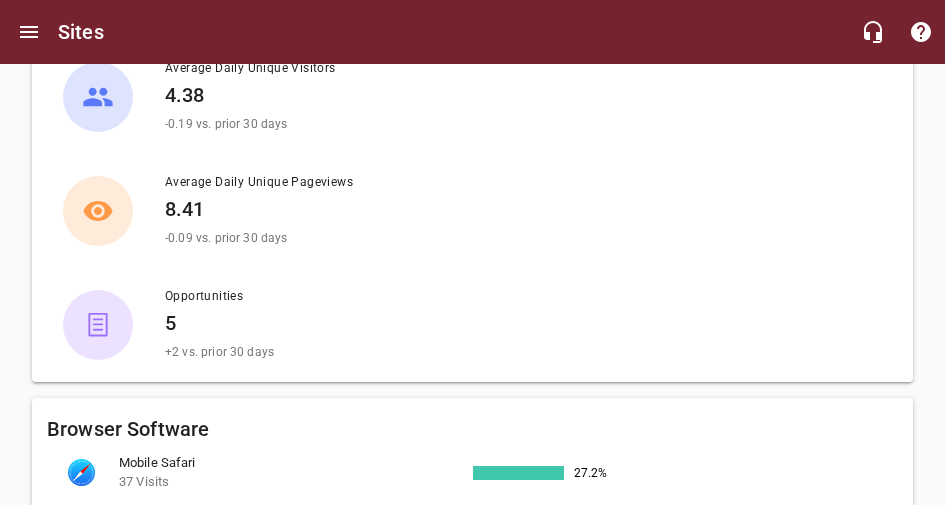 scroll, scrollTop: 452, scrollLeft: 0, axis: vertical 